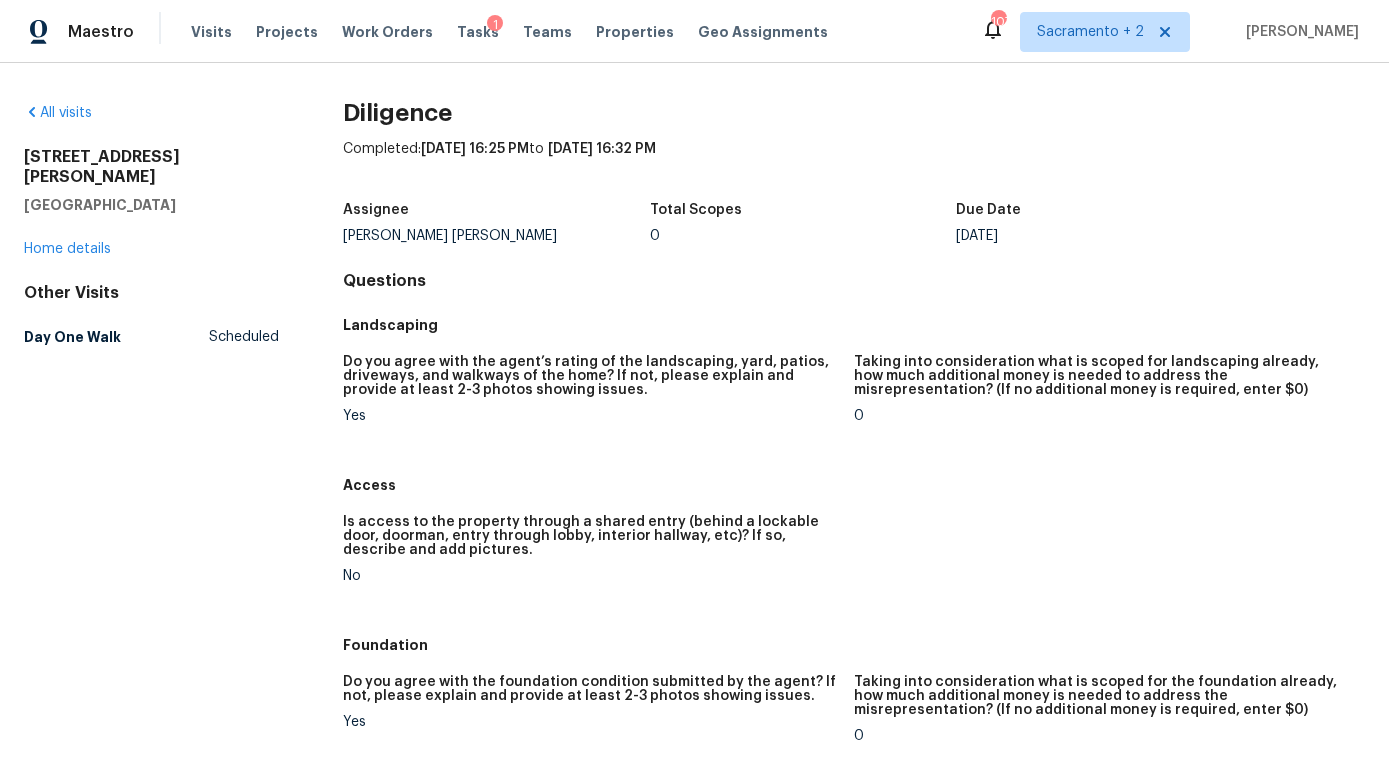scroll, scrollTop: 0, scrollLeft: 0, axis: both 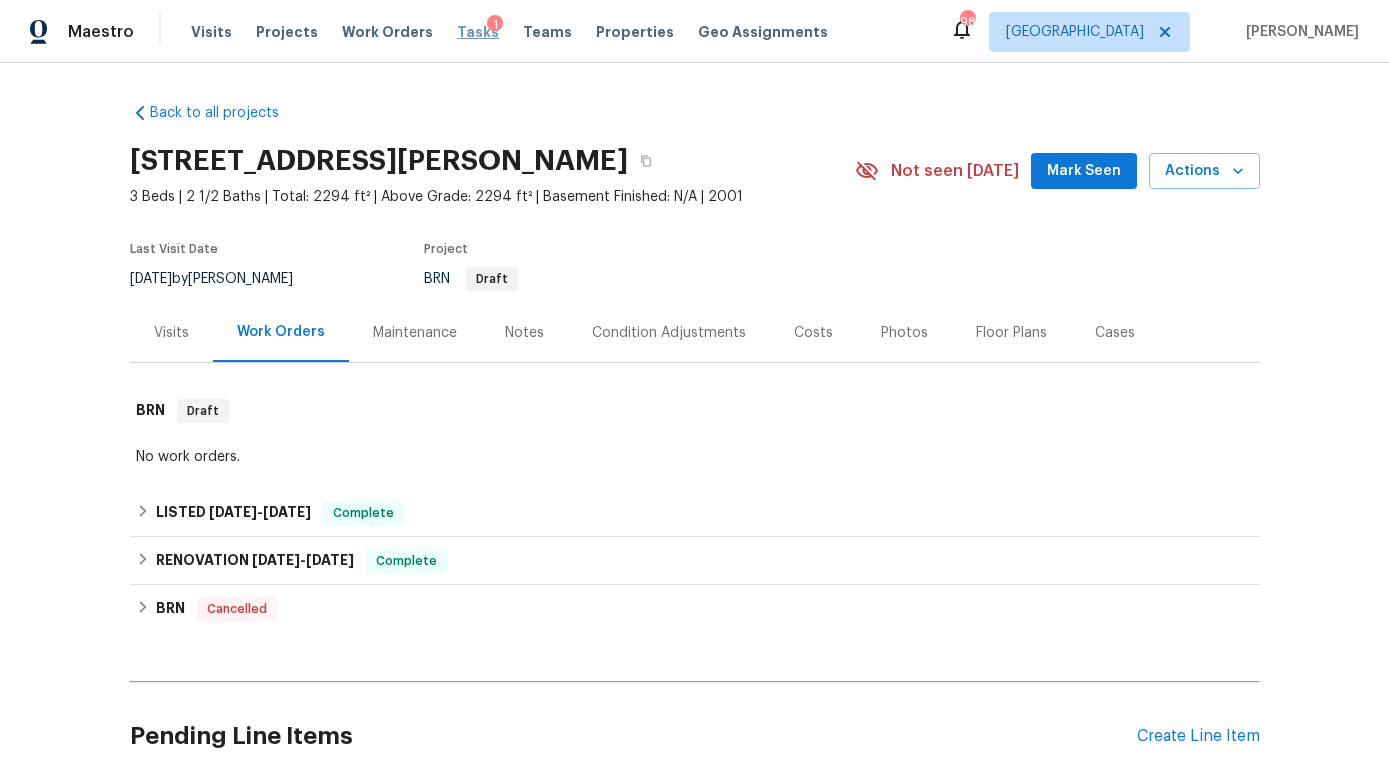 click on "Tasks" at bounding box center (478, 32) 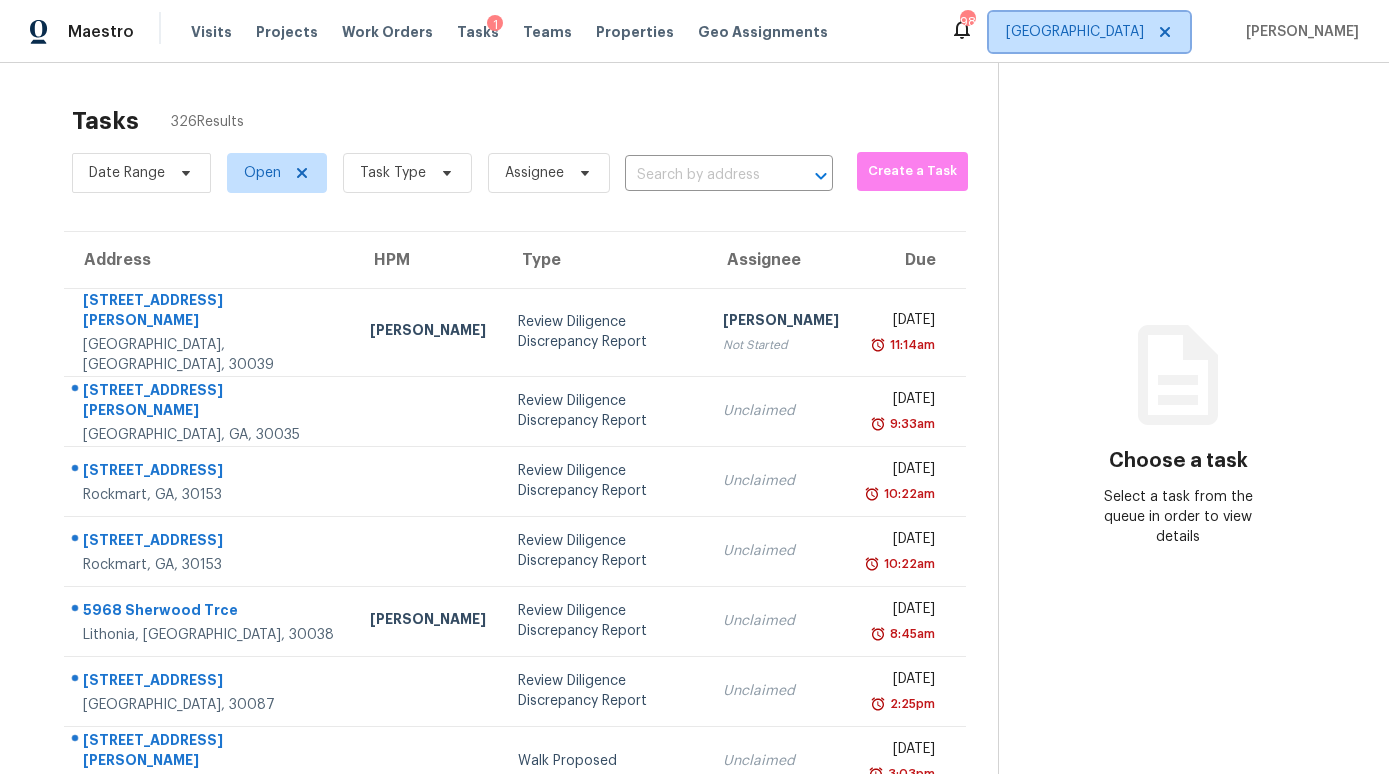 click on "Atlanta" at bounding box center [1075, 32] 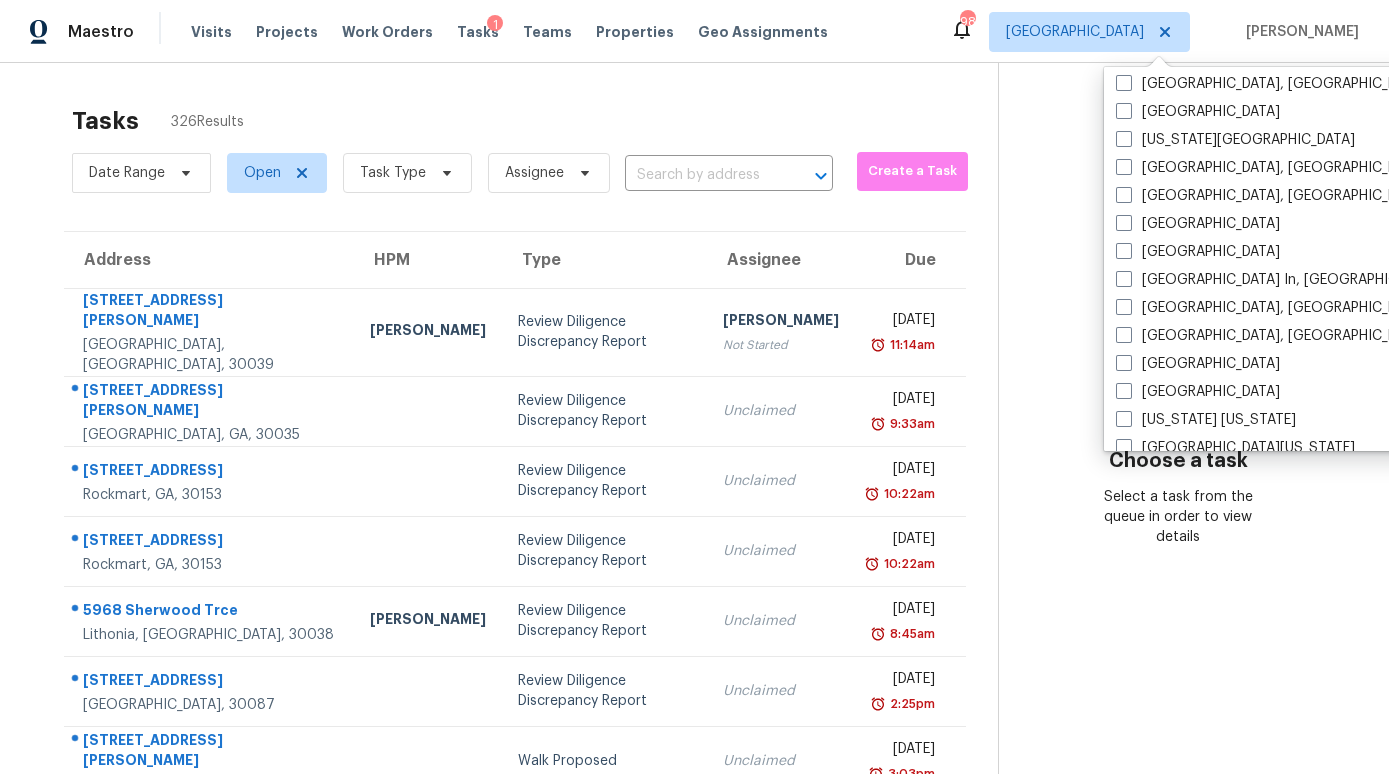 scroll, scrollTop: 698, scrollLeft: 0, axis: vertical 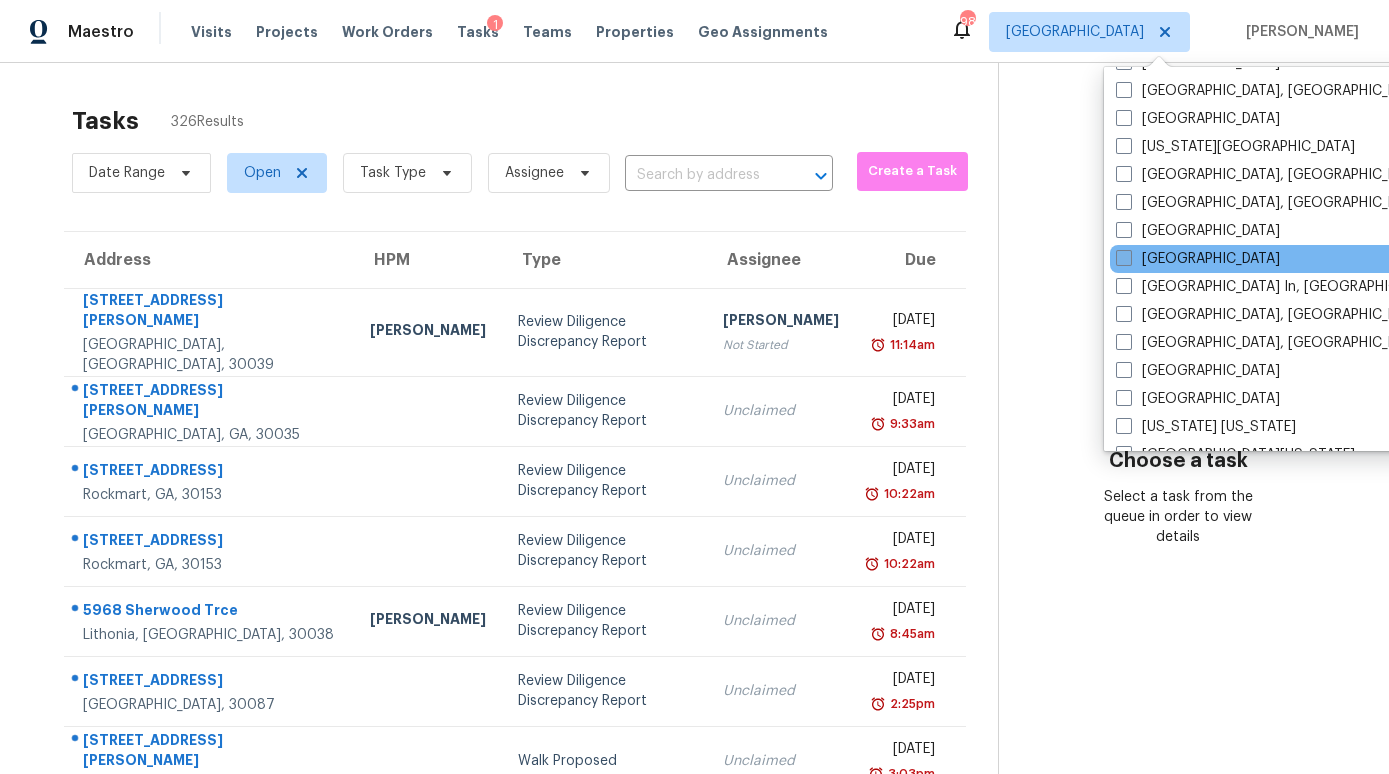 click on "Los Angeles" at bounding box center [1198, 259] 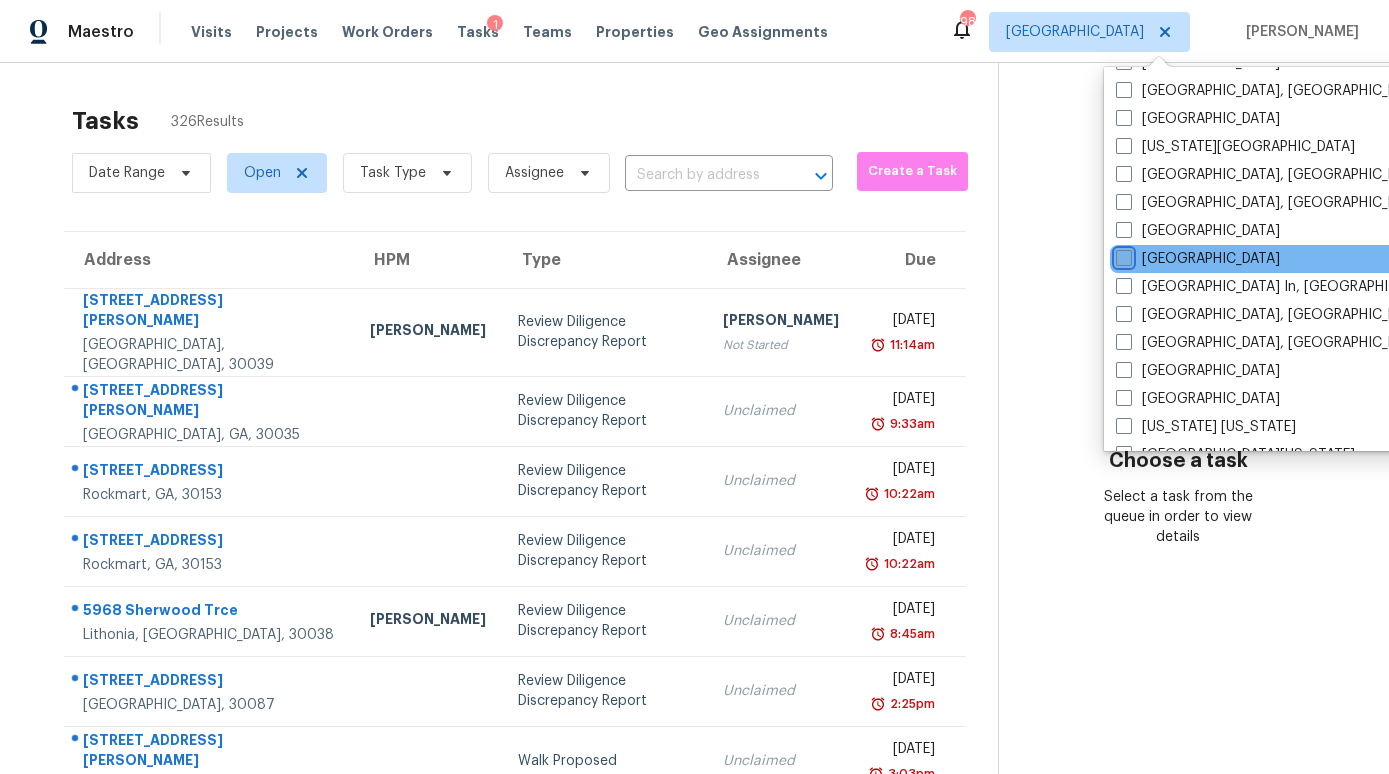 click on "Los Angeles" at bounding box center (1122, 255) 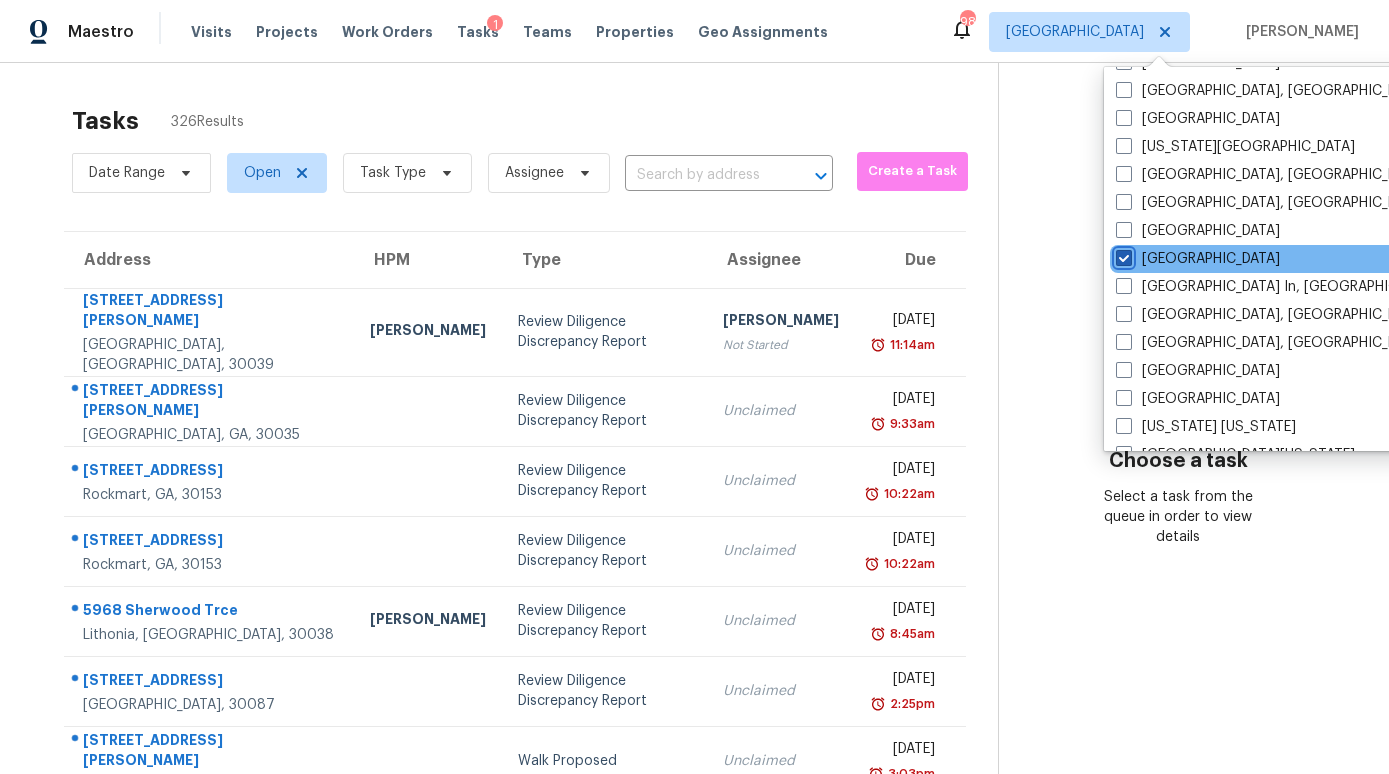checkbox on "true" 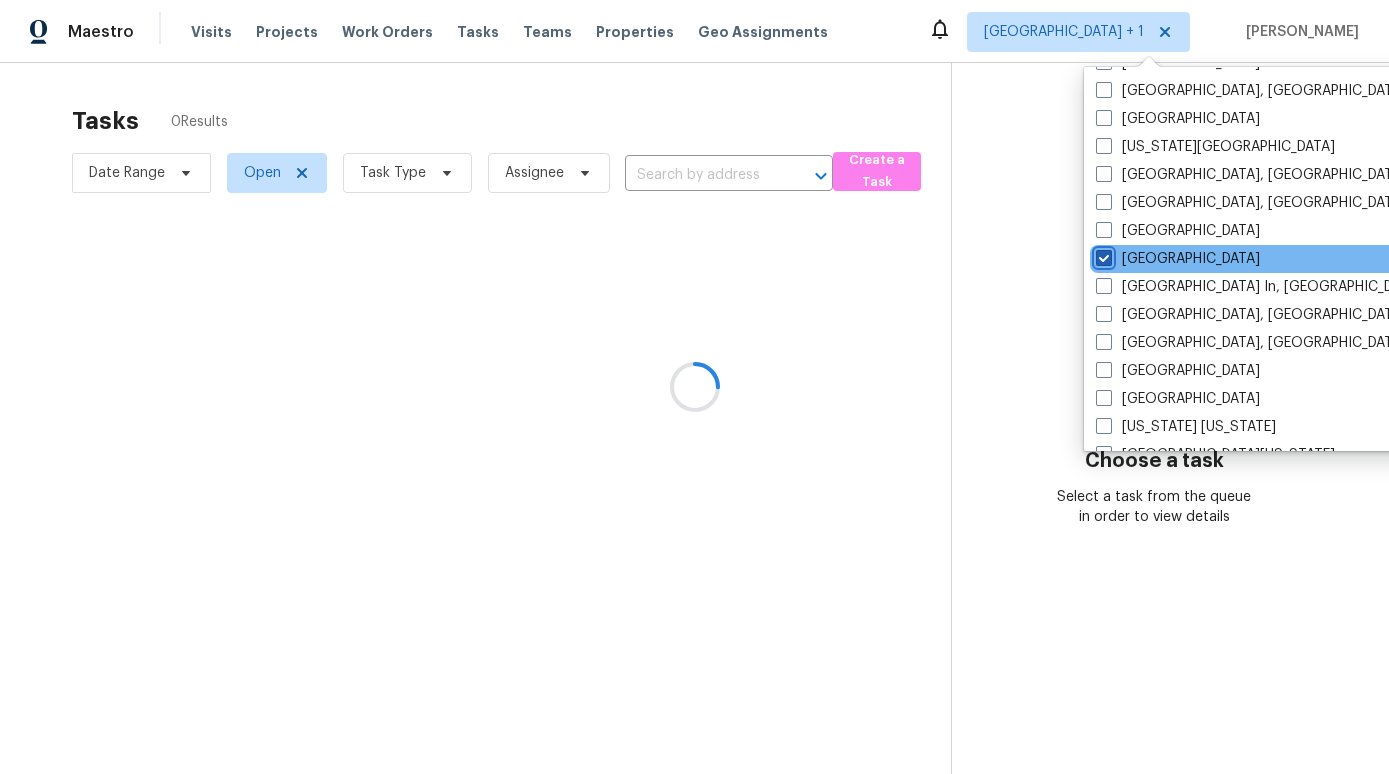 scroll, scrollTop: 0, scrollLeft: 0, axis: both 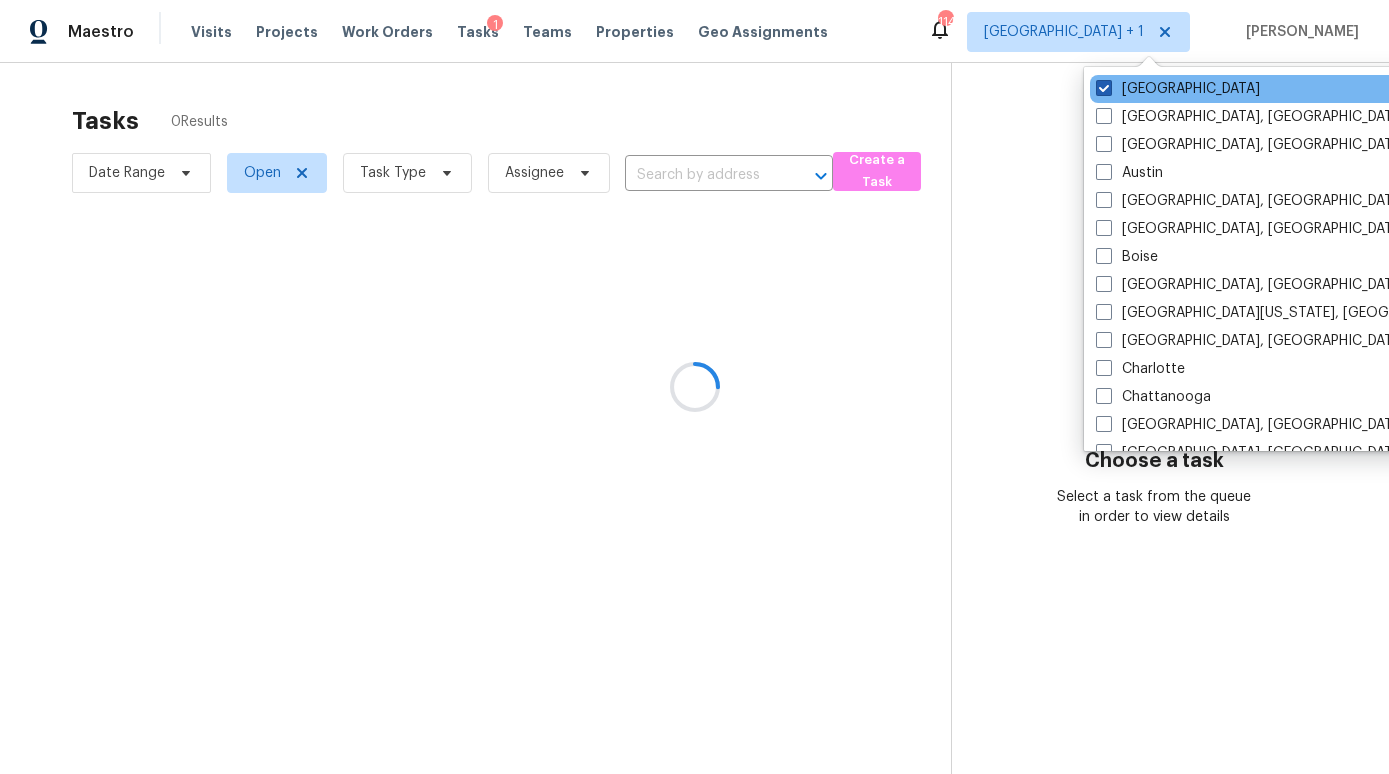 click on "Atlanta" at bounding box center [1178, 89] 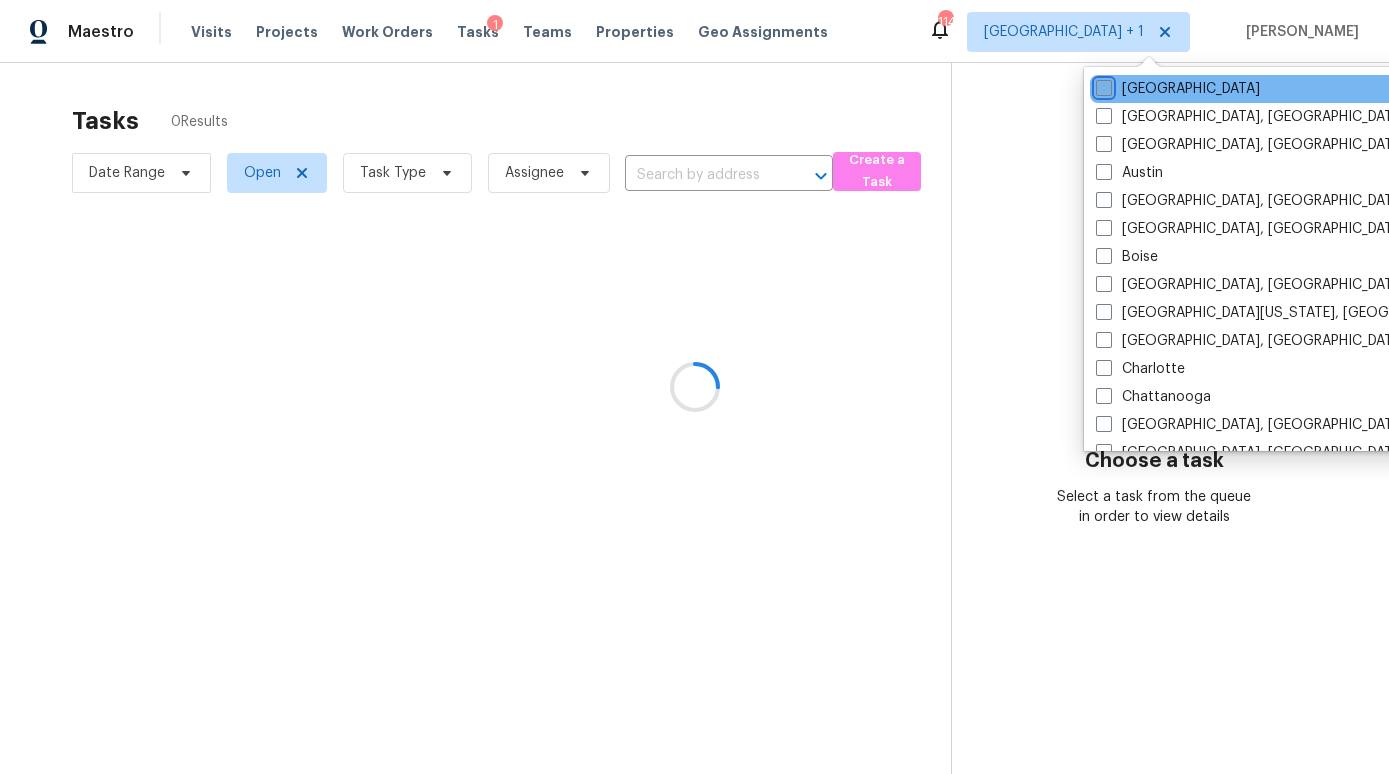 checkbox on "false" 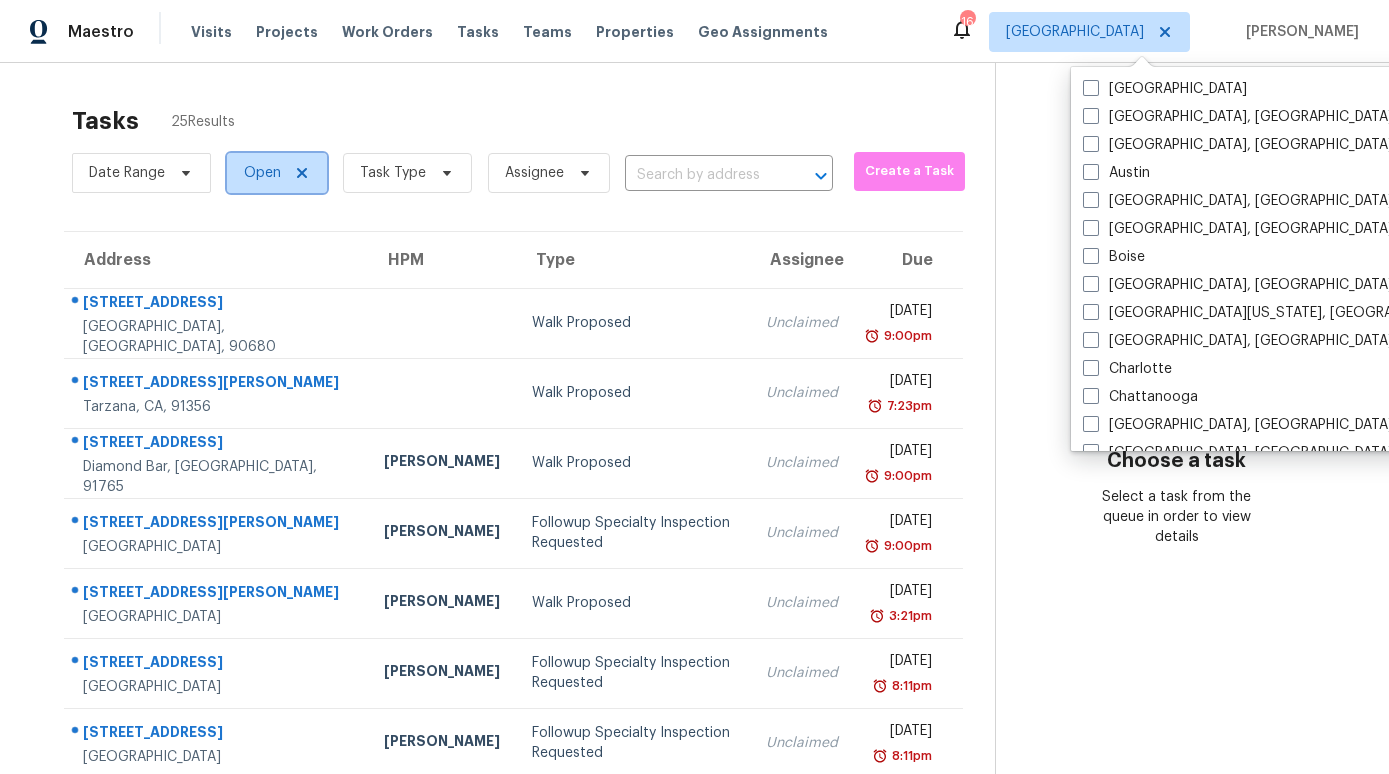 click on "Open" at bounding box center (262, 173) 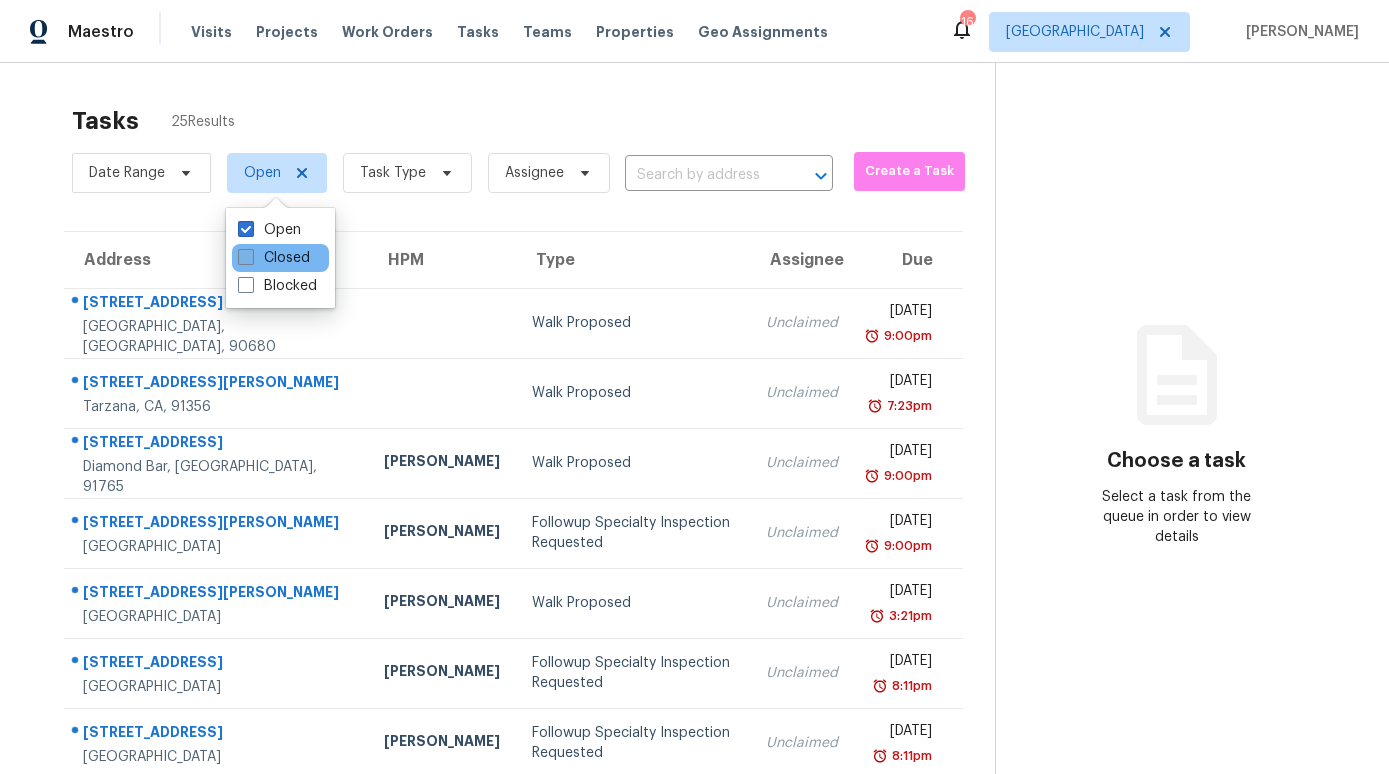 click on "Closed" at bounding box center [274, 258] 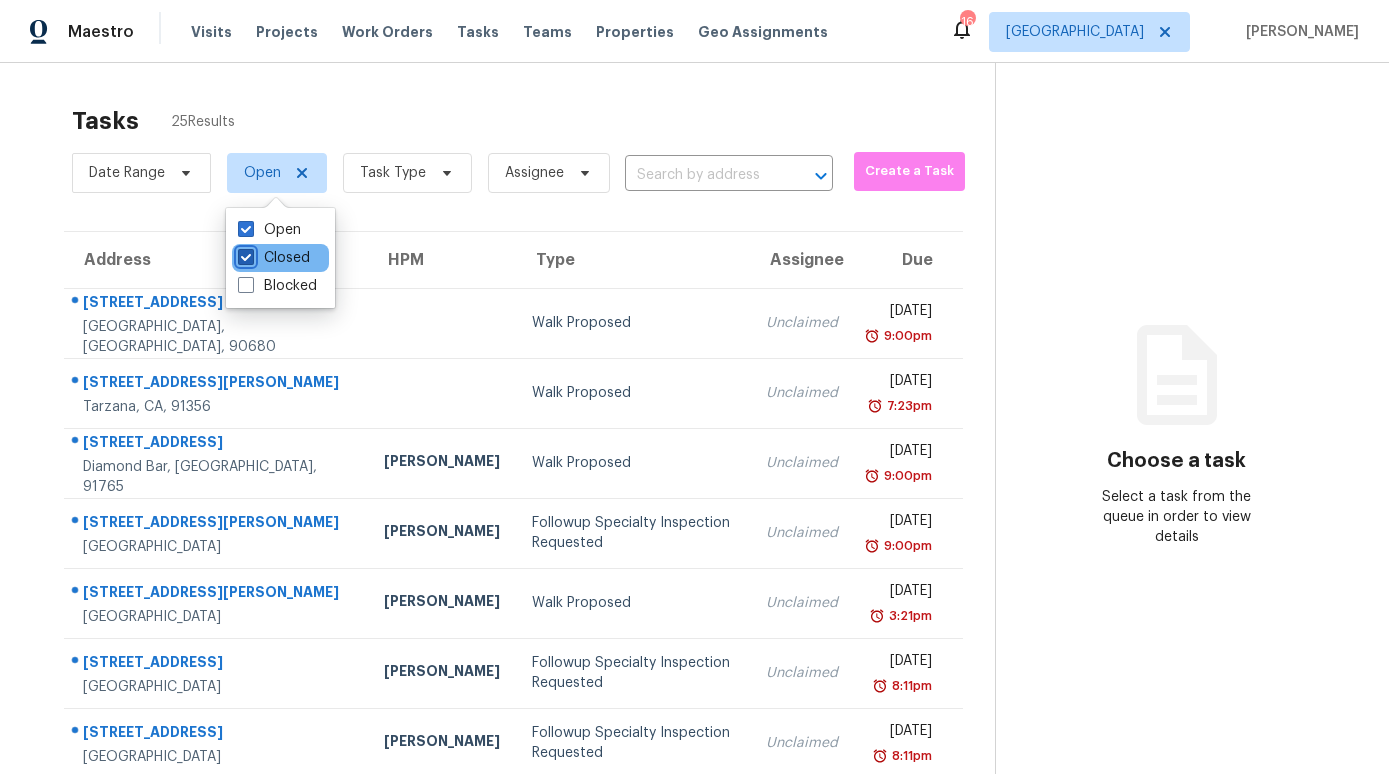 checkbox on "true" 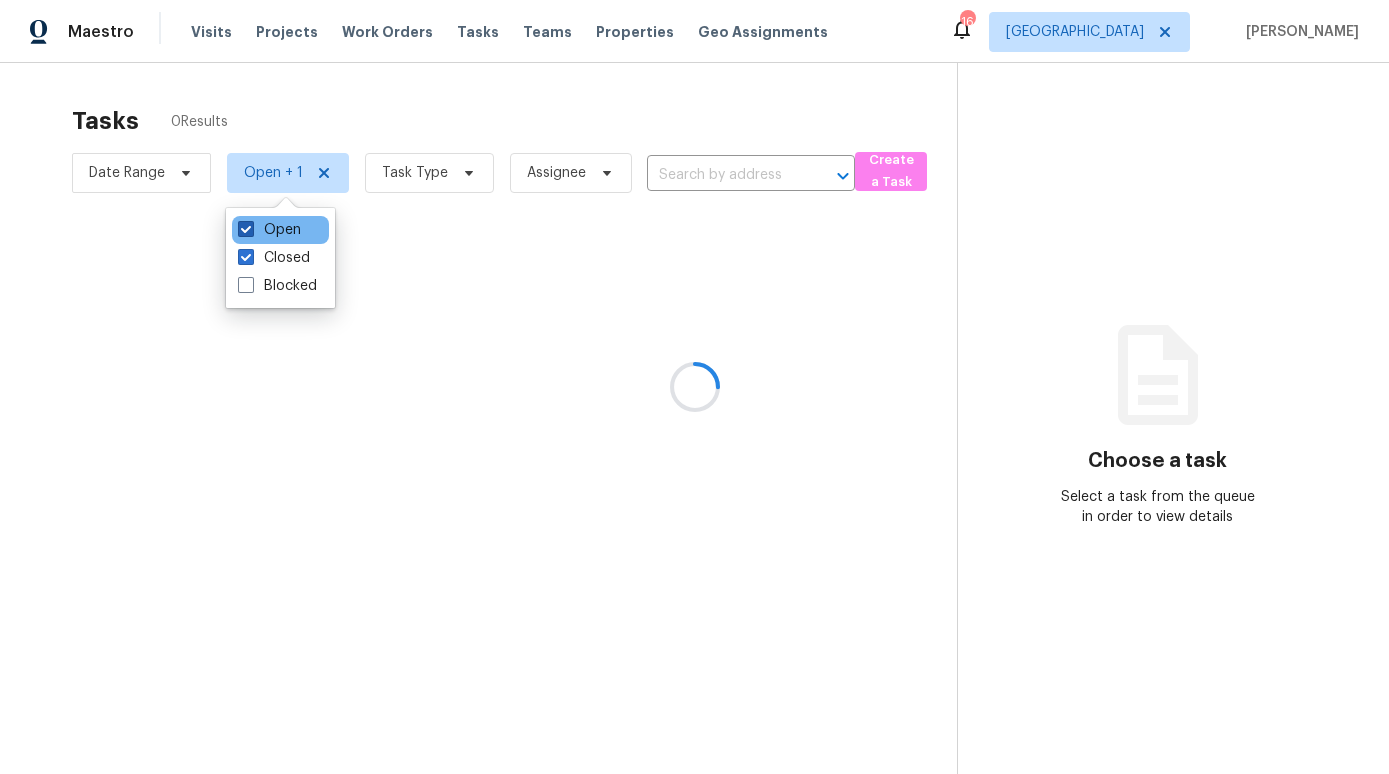click on "Open" at bounding box center (269, 230) 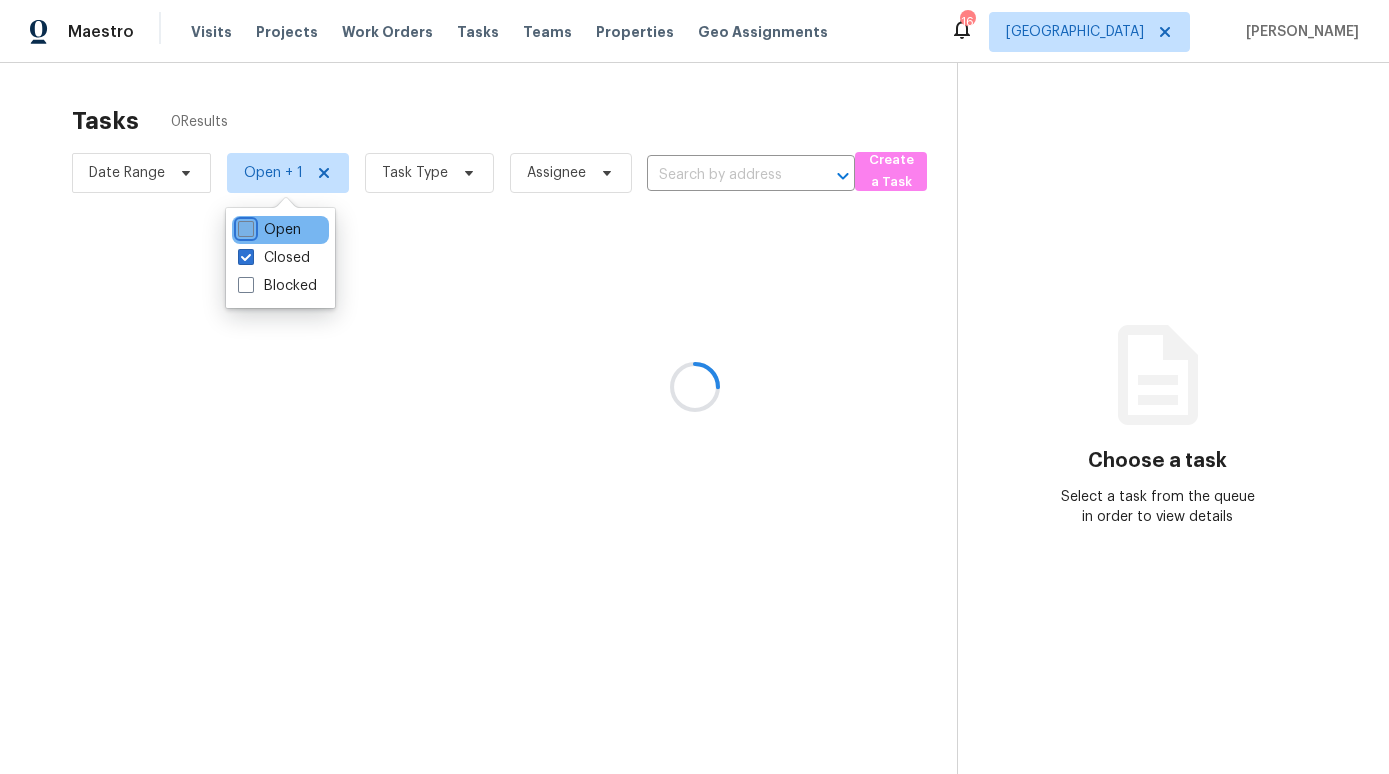 checkbox on "false" 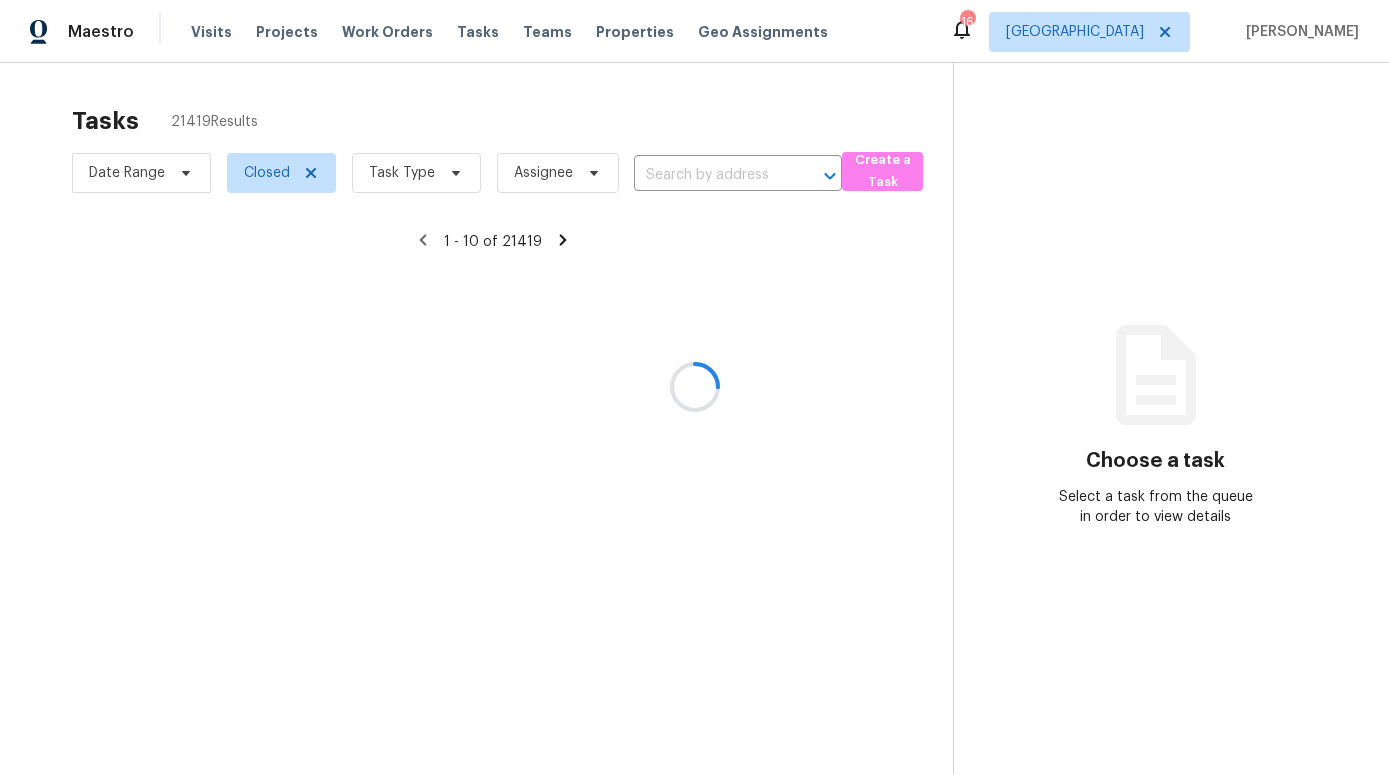 click at bounding box center [694, 387] 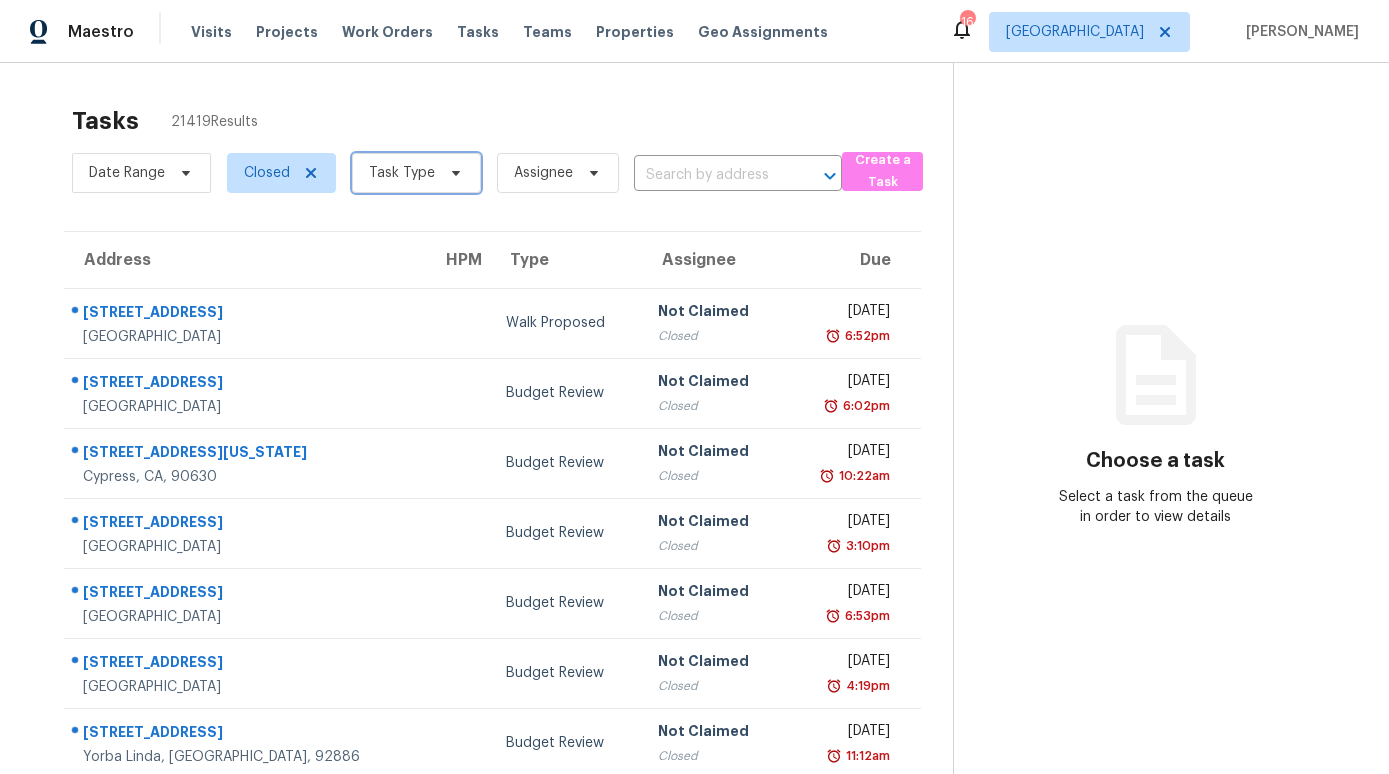 click on "Task Type" at bounding box center [402, 173] 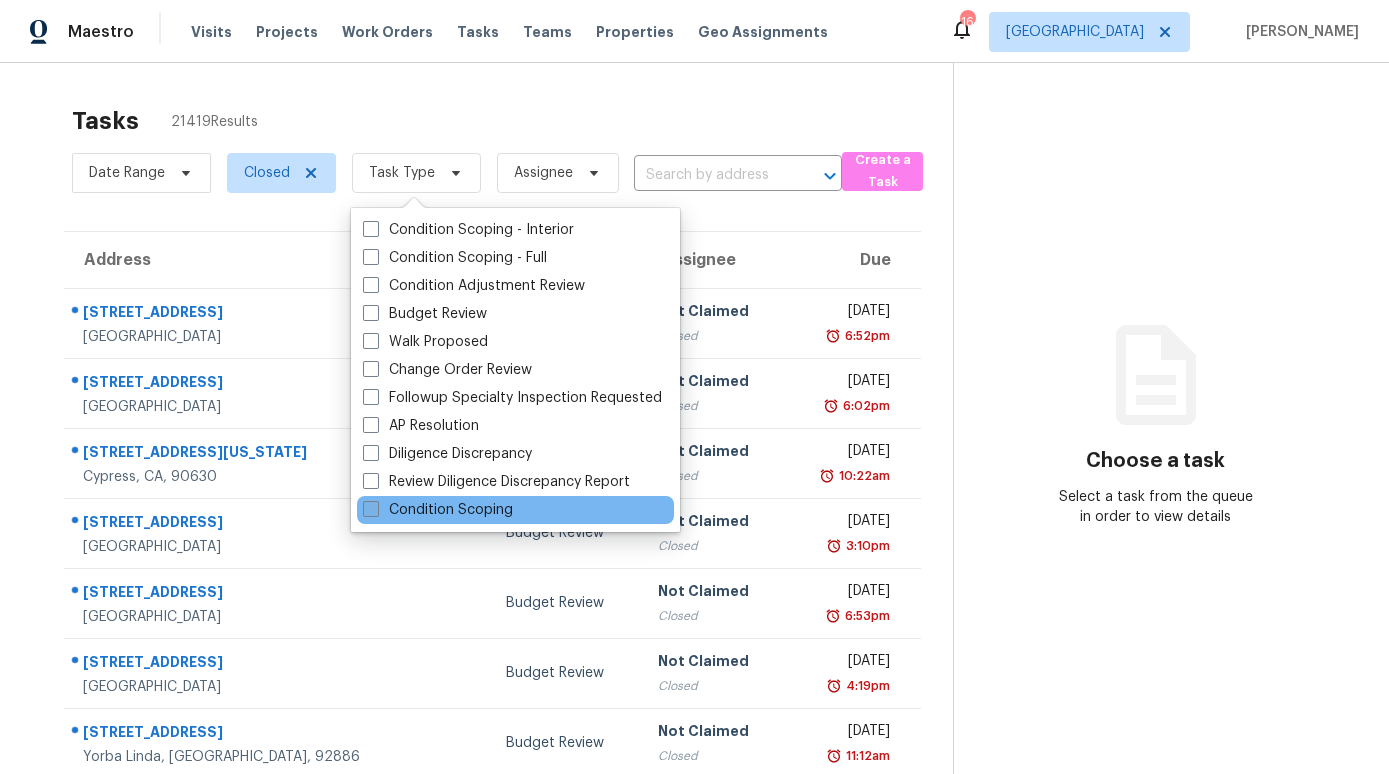click on "Condition Scoping" at bounding box center [438, 510] 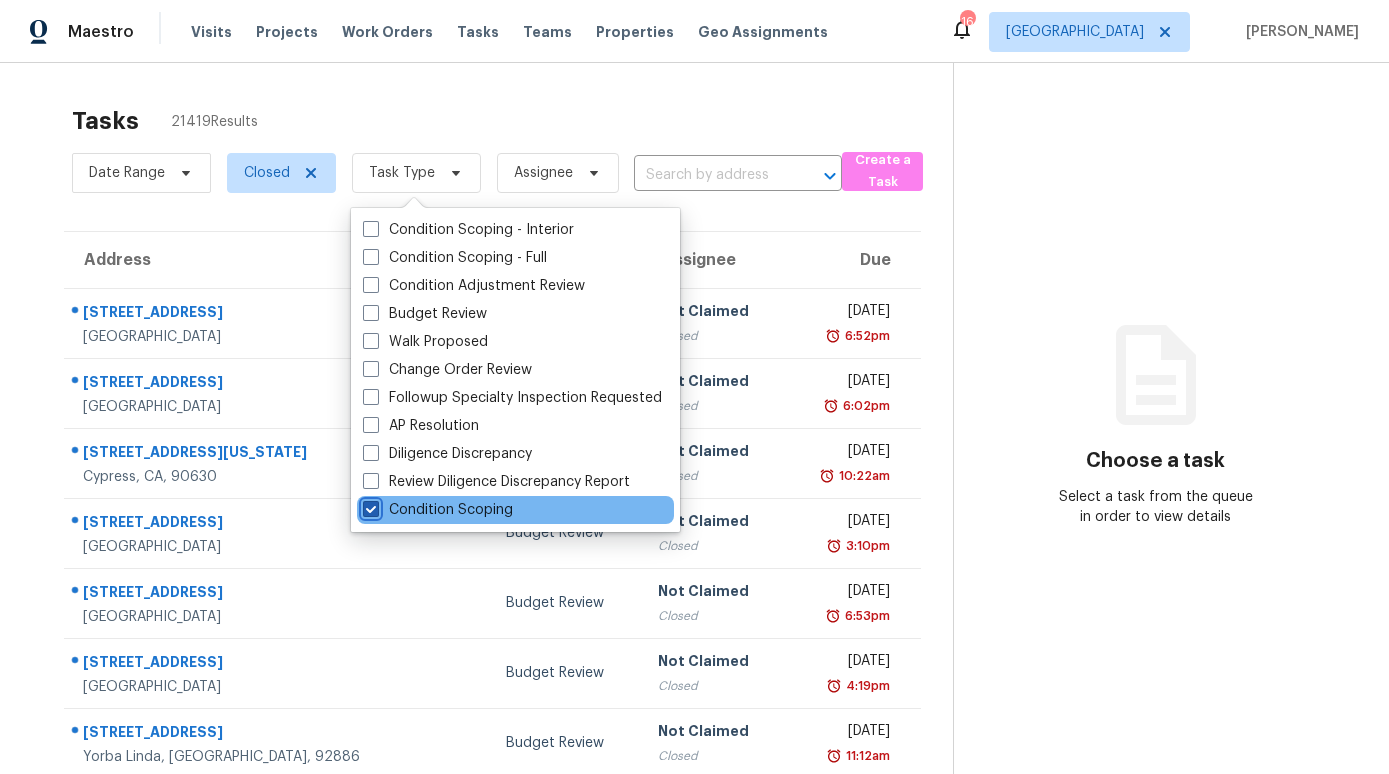checkbox on "true" 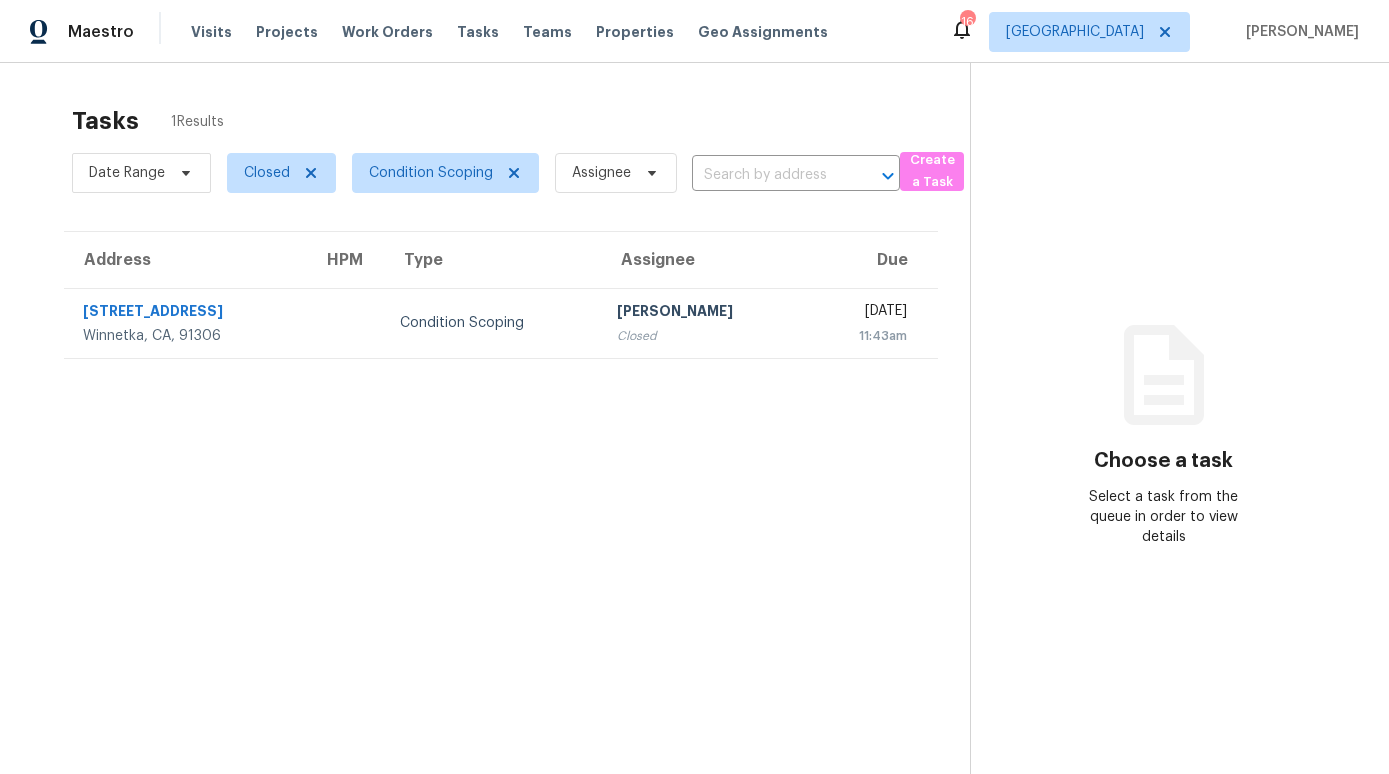 click on "Tasks 1  Results" at bounding box center [521, 121] 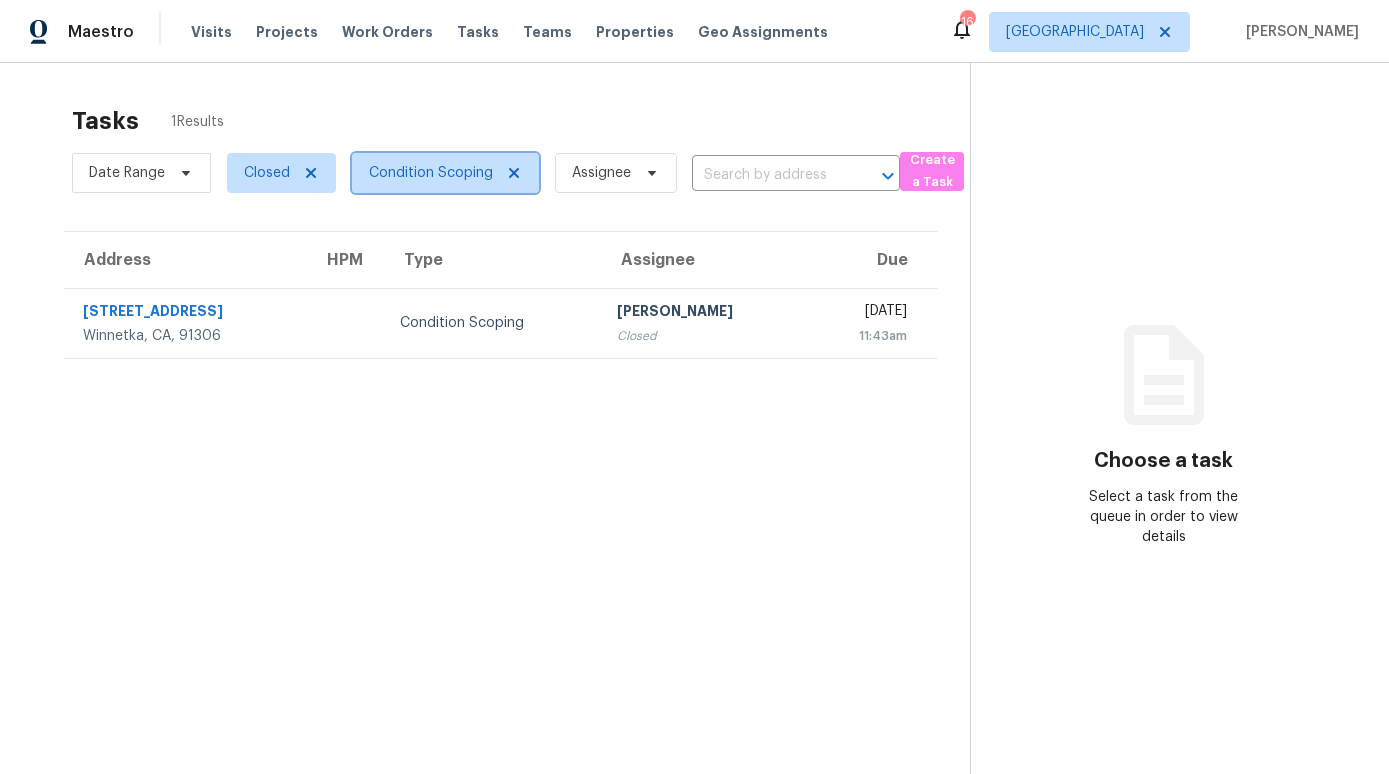 click on "Condition Scoping" at bounding box center (431, 173) 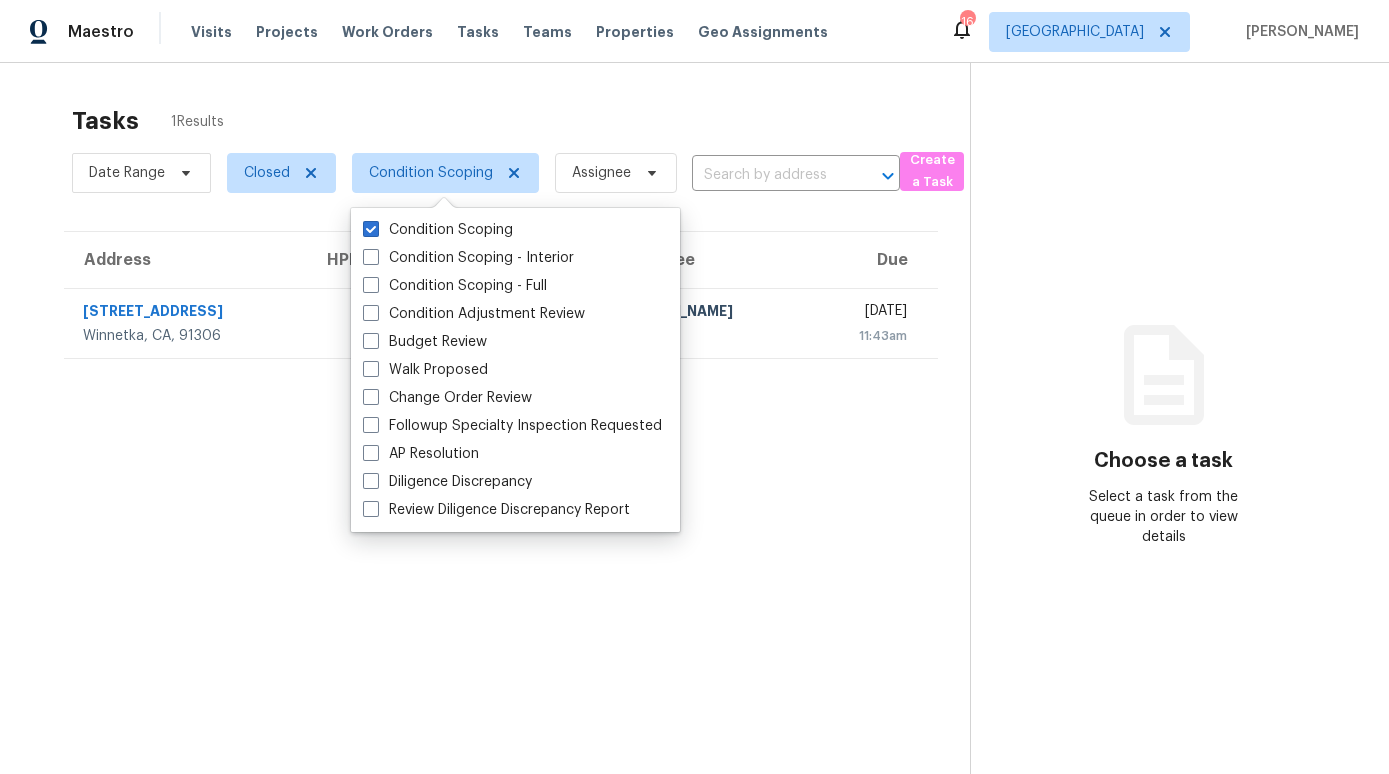 click on "Tasks 1  Results Date Range Closed Condition Scoping Assignee ​ Create a Task Address HPM Type Assignee Due 7970 Sunnybrae Ave   Winnetka, CA, 91306 Condition Scoping Becky Trayler Closed Fri, Jul 18th 2025 11:43am Choose a task Select a task from the queue in order to view details" at bounding box center (694, 450) 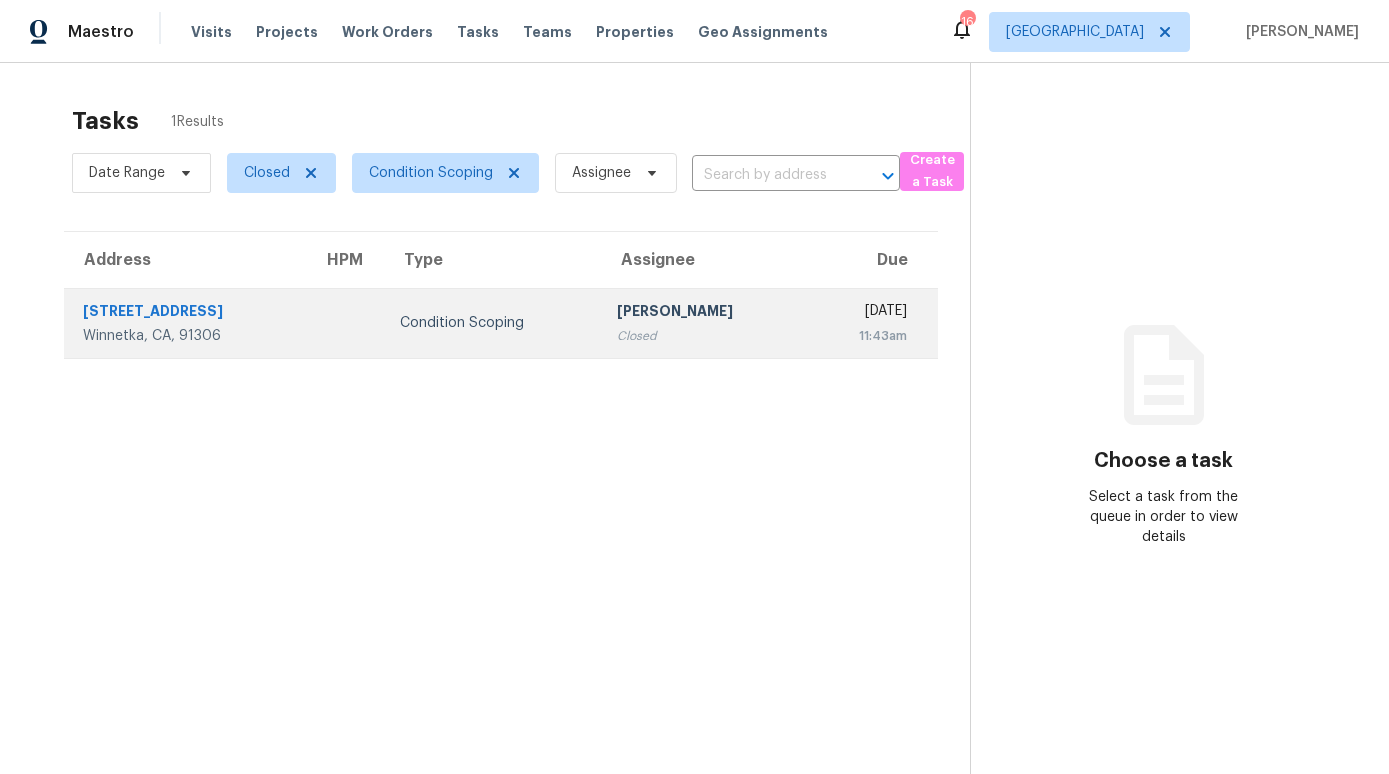 click on "7970 Sunnybrae Ave" at bounding box center (187, 313) 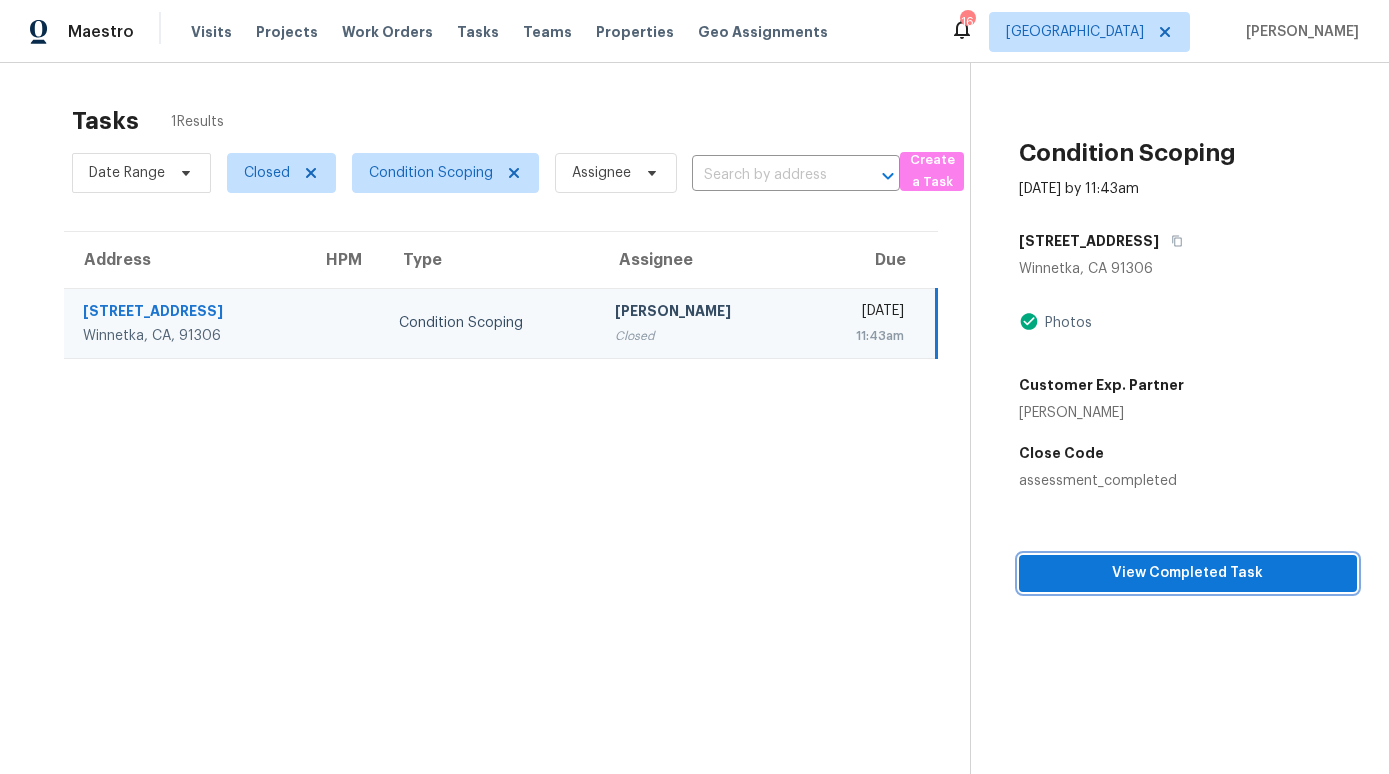 click on "View Completed Task" at bounding box center (1188, 573) 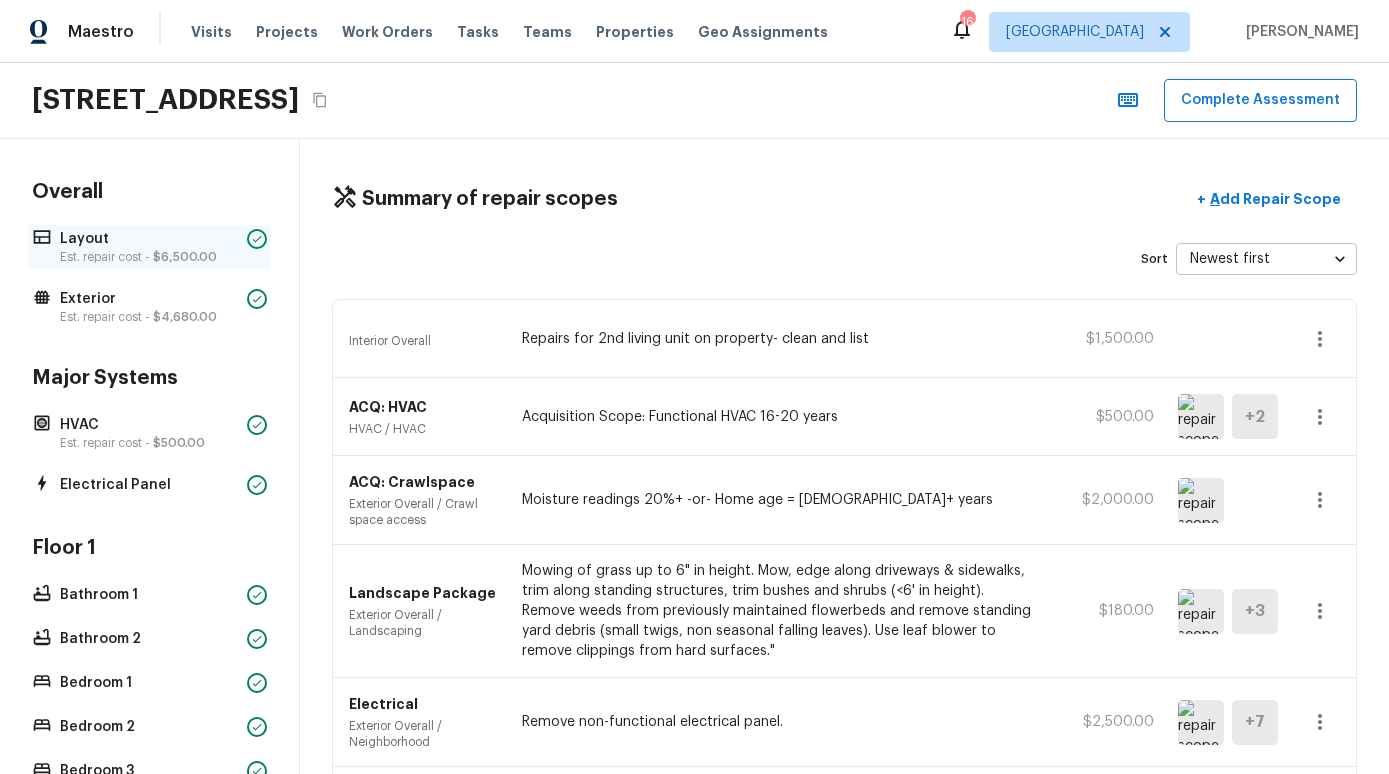 click on "Est. repair cost -   $6,500.00" at bounding box center [149, 257] 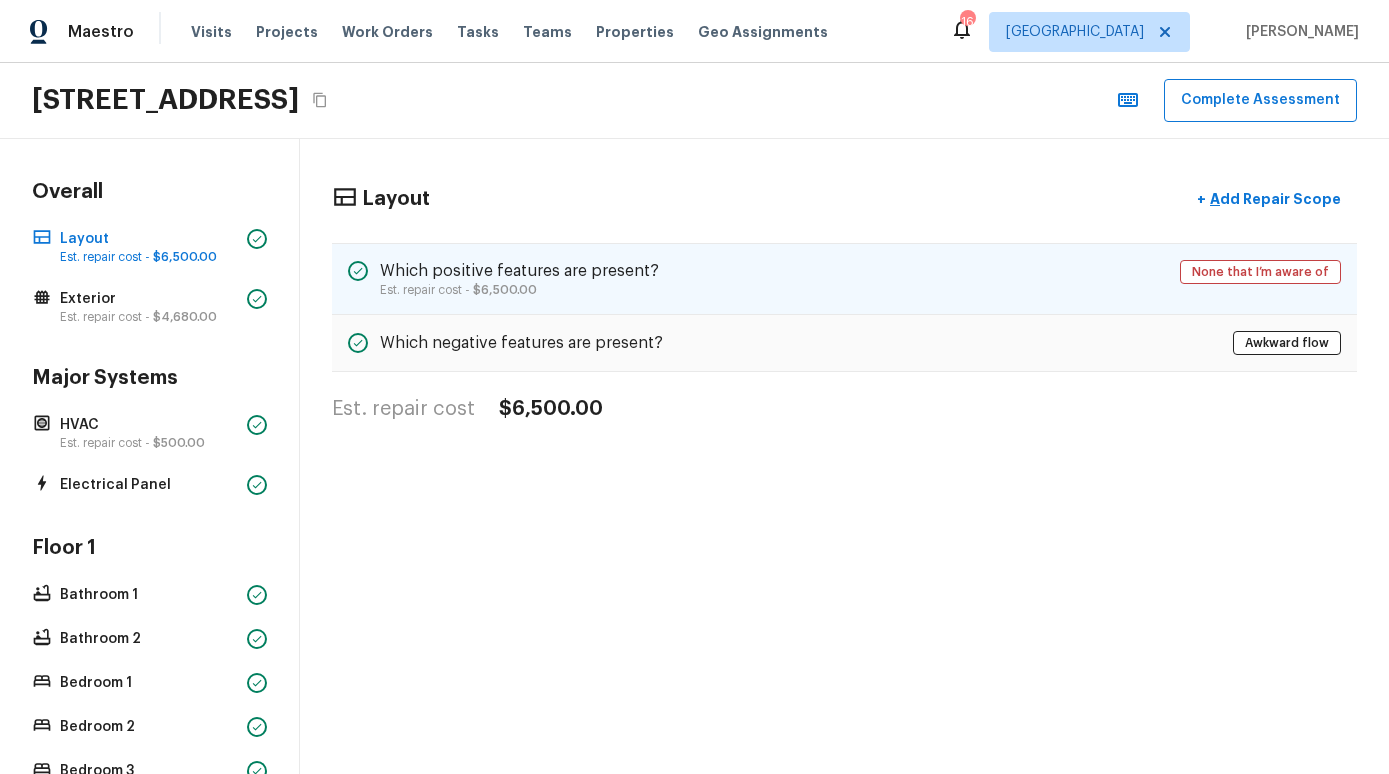 click on "Which positive features are present?" at bounding box center [519, 271] 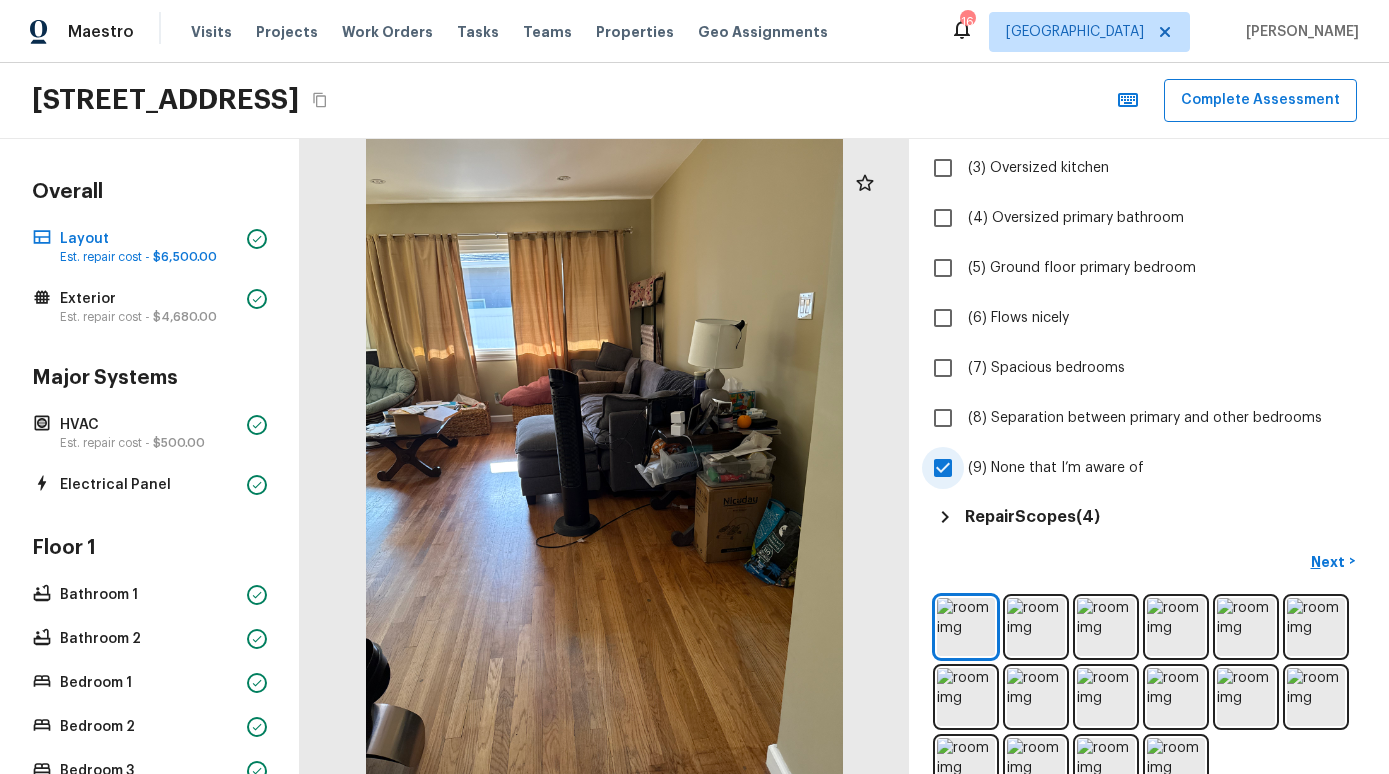 scroll, scrollTop: 311, scrollLeft: 0, axis: vertical 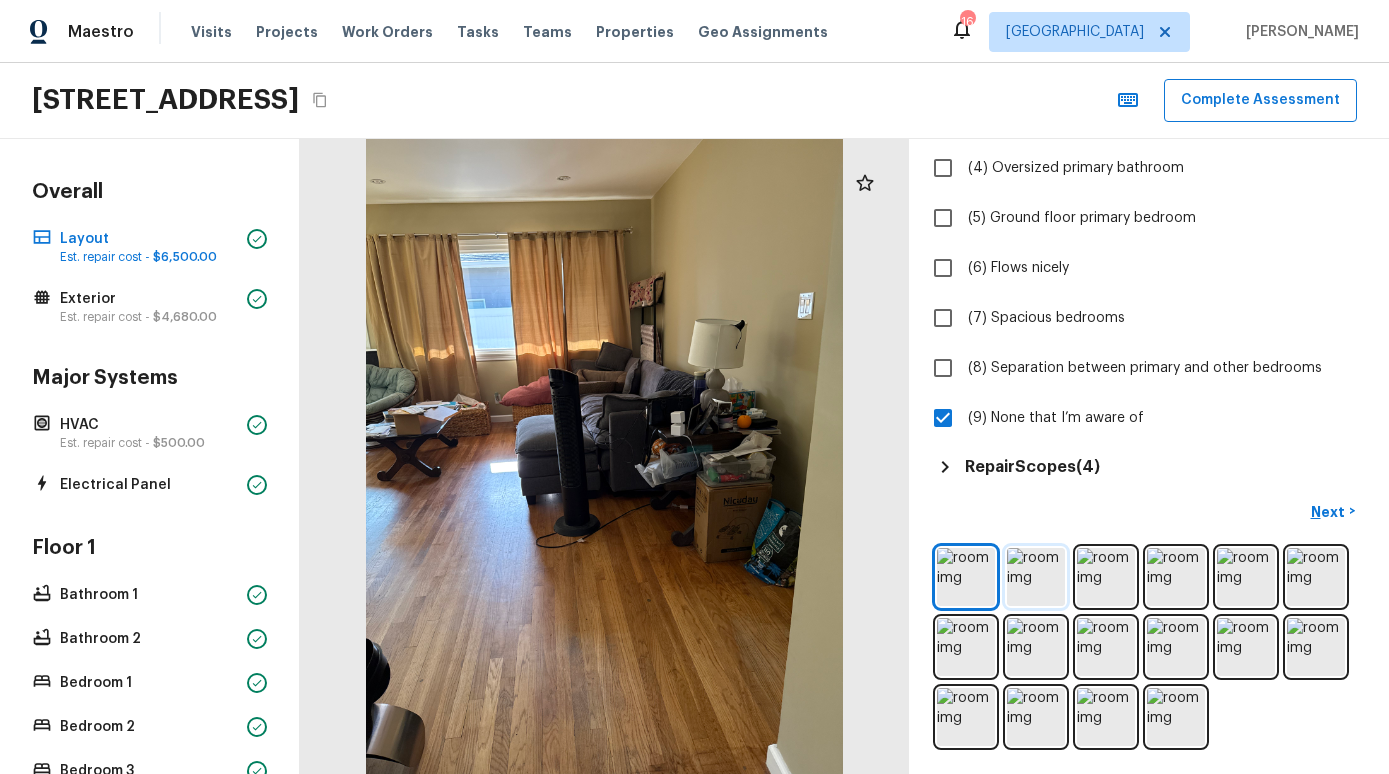 click at bounding box center (1036, 577) 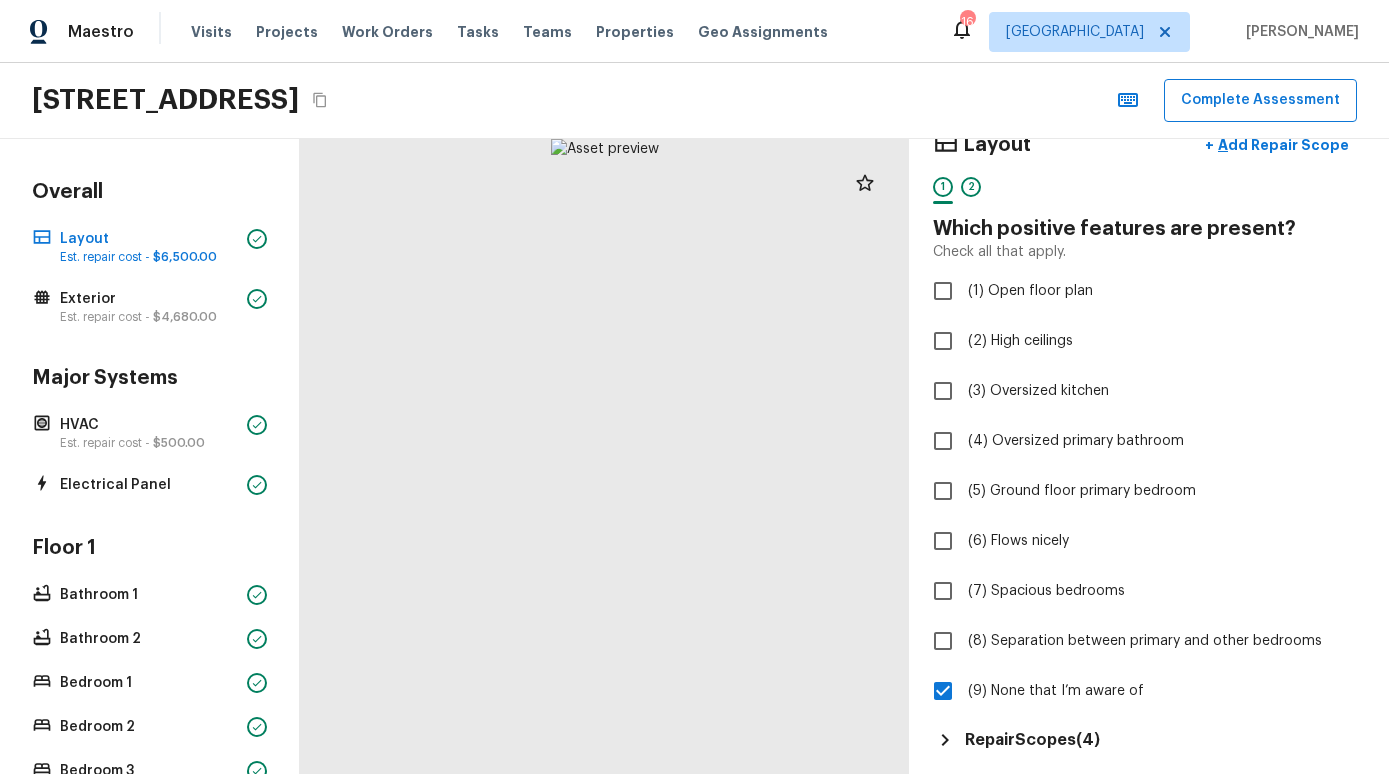 scroll, scrollTop: 0, scrollLeft: 0, axis: both 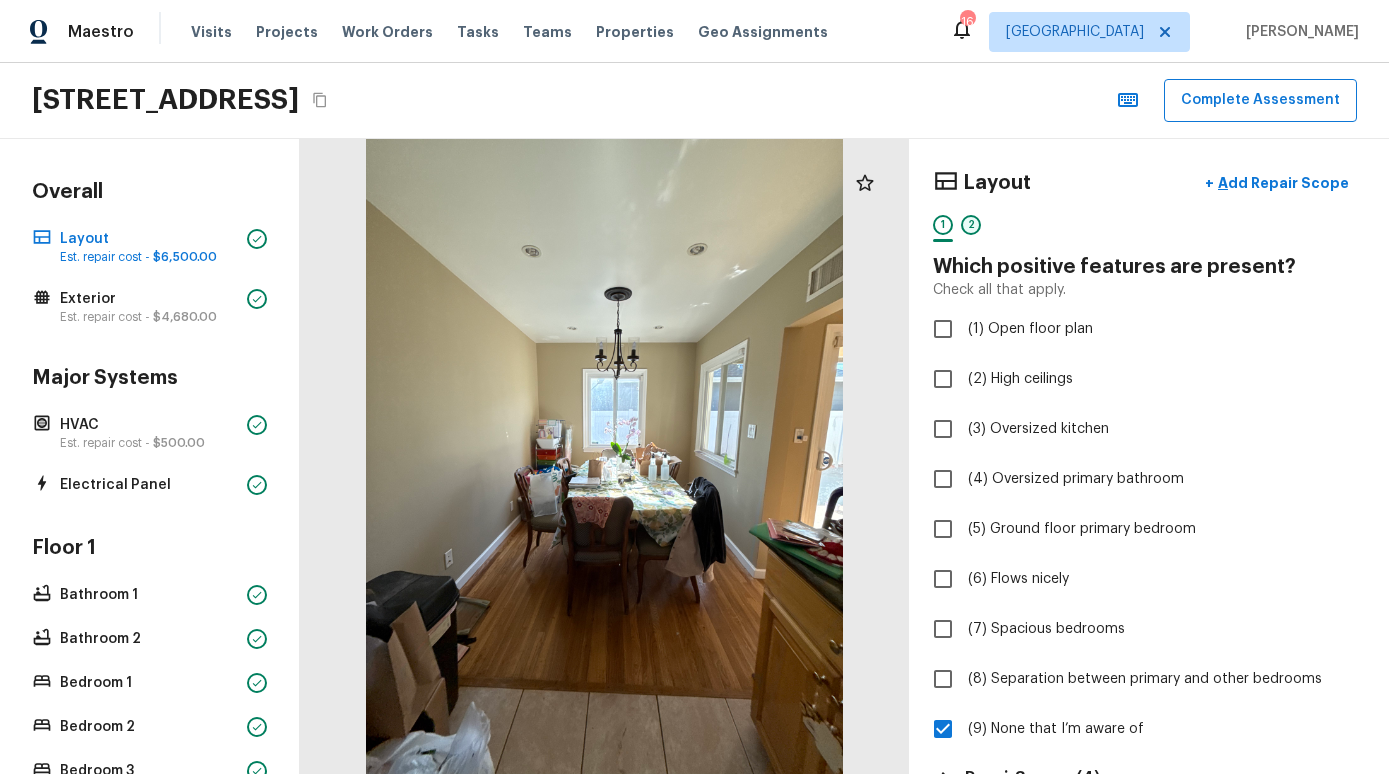 click on "2" at bounding box center [971, 225] 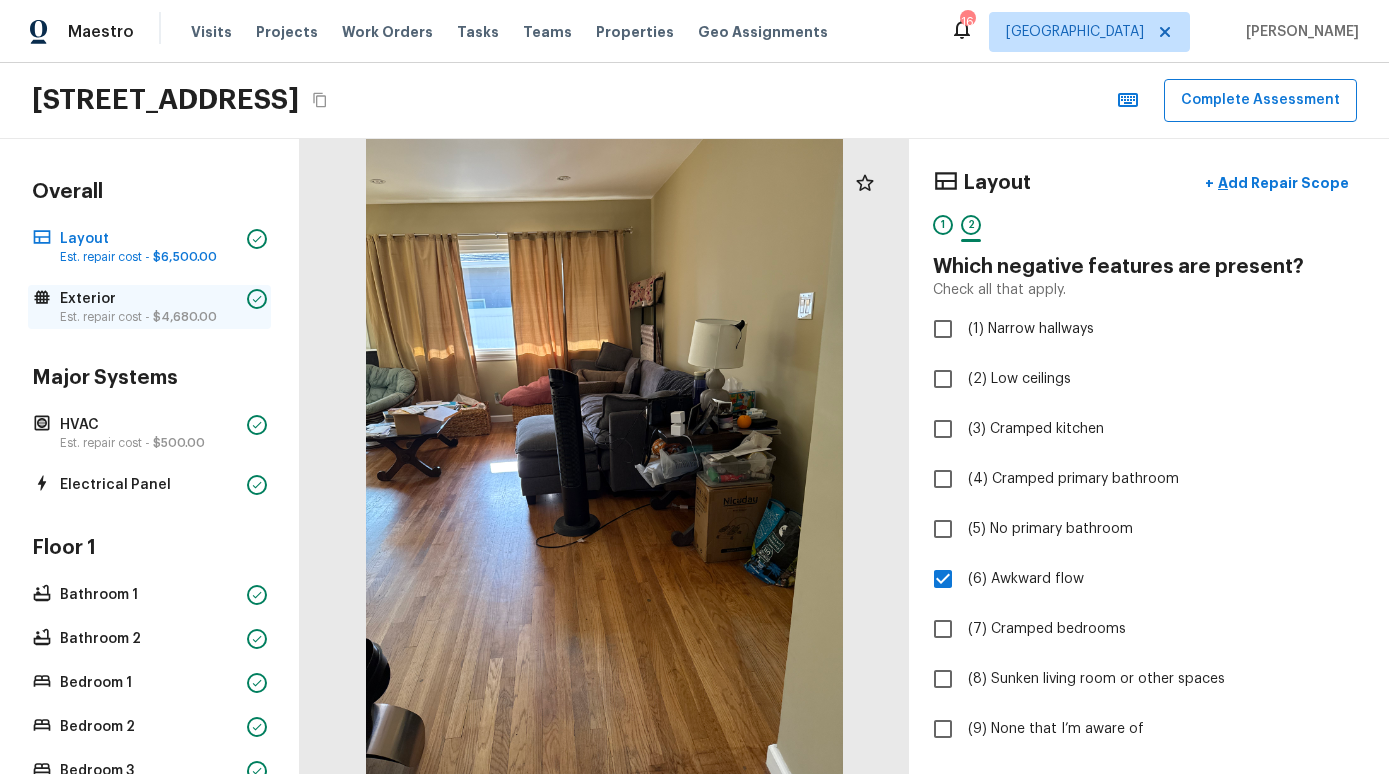 click on "Exterior" at bounding box center (149, 299) 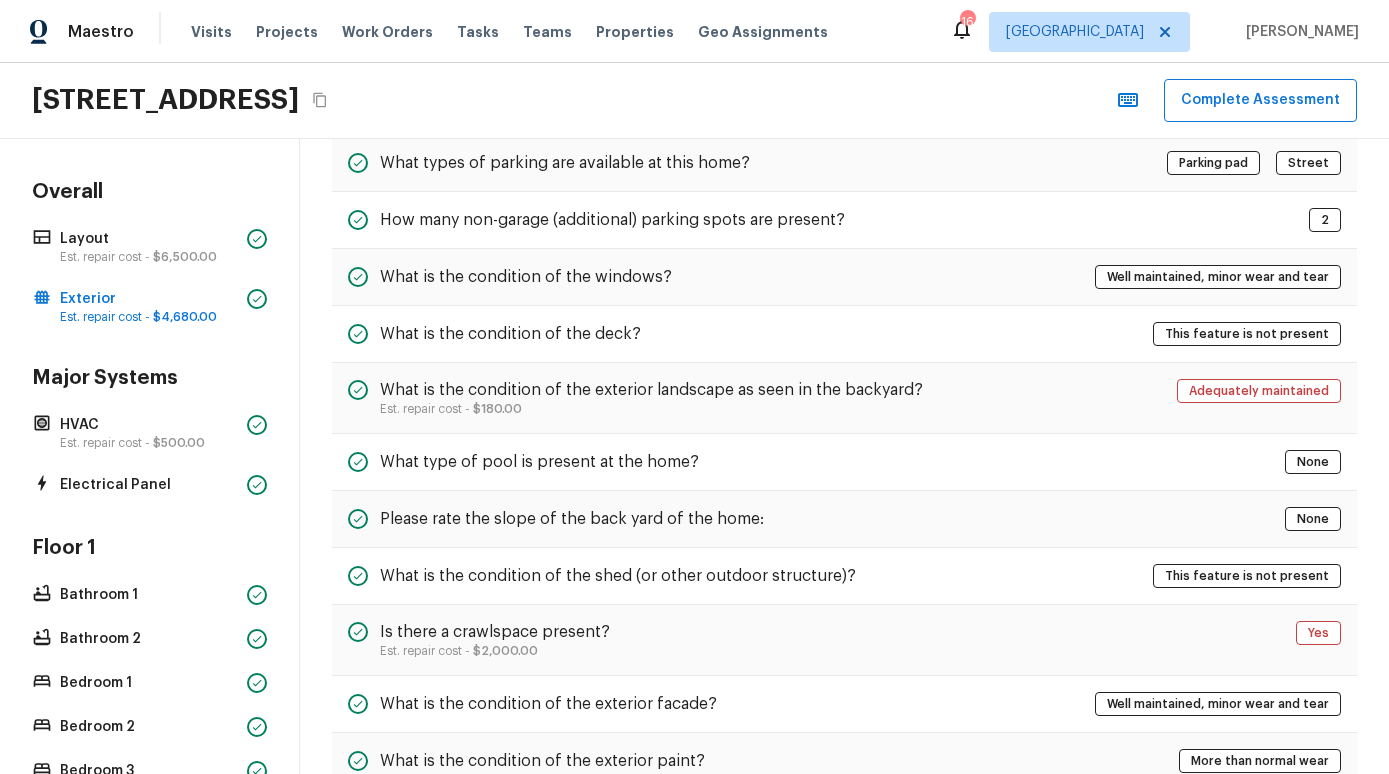 scroll, scrollTop: 0, scrollLeft: 0, axis: both 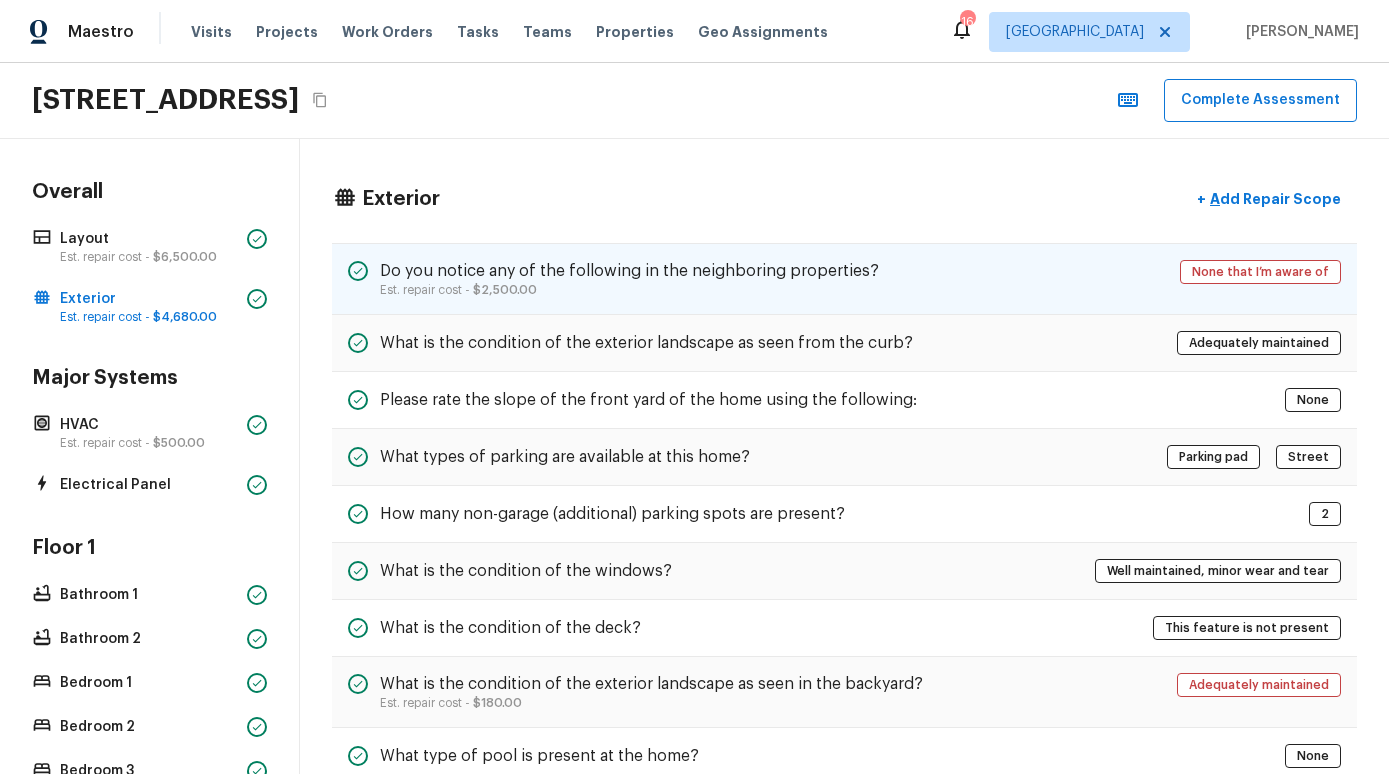 click on "Do you notice any of the following in the neighboring properties?" at bounding box center (629, 271) 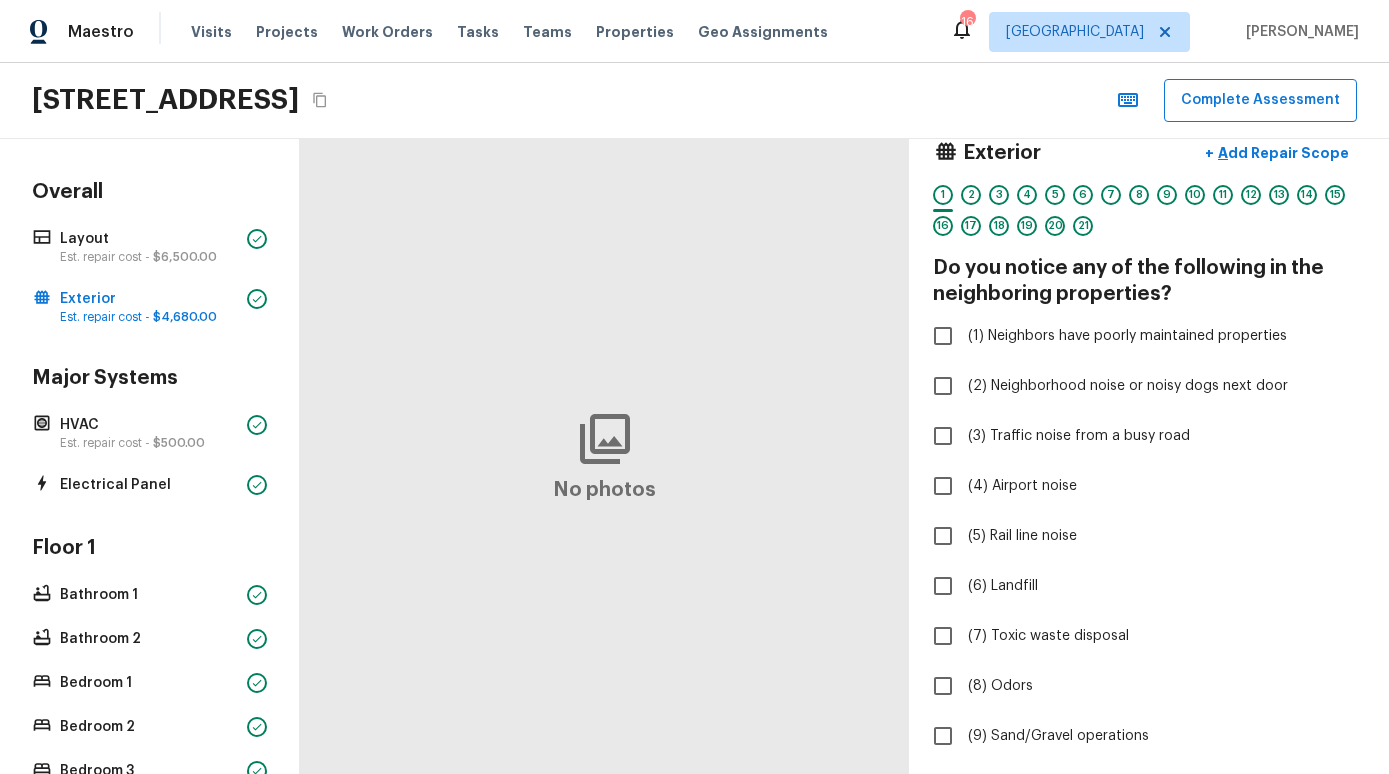 scroll, scrollTop: 41, scrollLeft: 0, axis: vertical 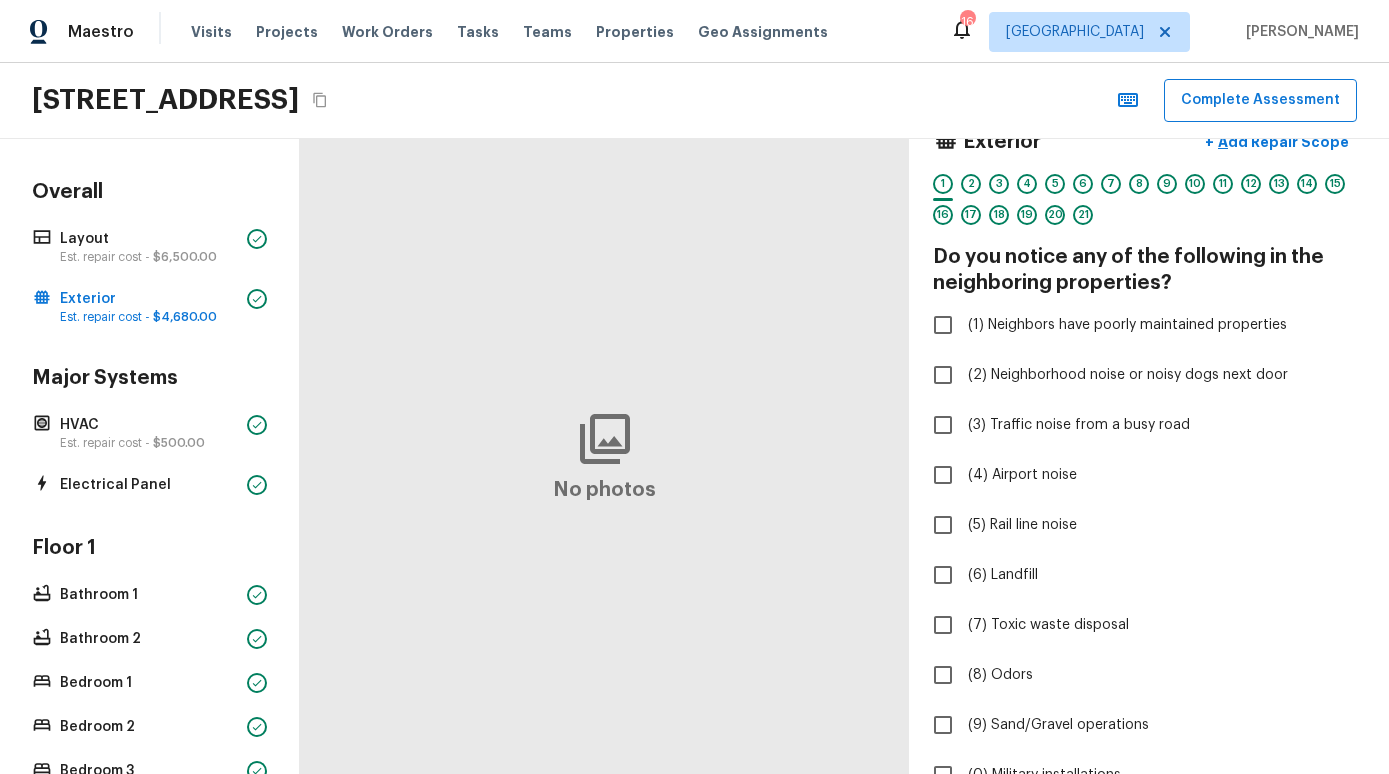 click on "Exterior + Add Repair Scope 1 2 3 4 5 6 7 8 9 10 11 12 13 14 15 16 17 18 19 20 21" at bounding box center (1149, 179) 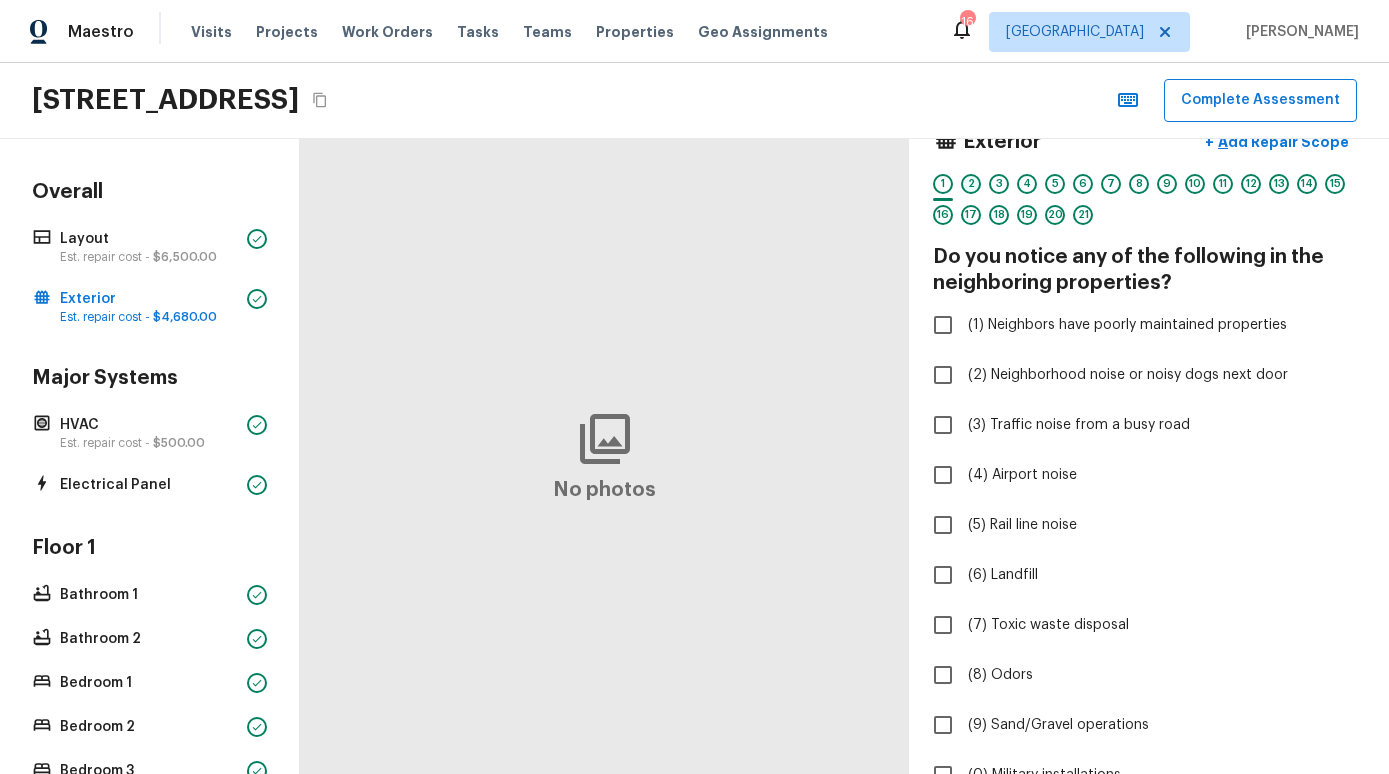 click on "2" at bounding box center (971, 184) 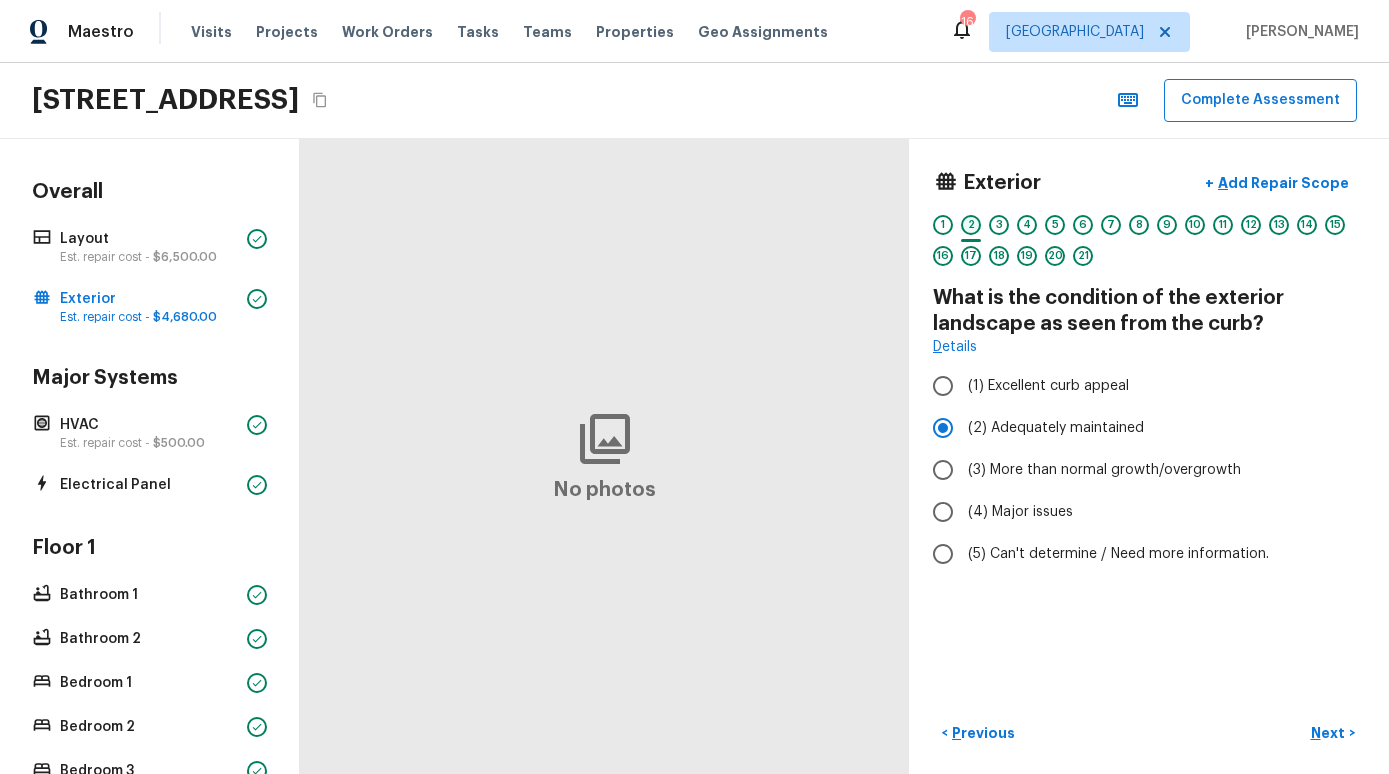 scroll, scrollTop: 0, scrollLeft: 0, axis: both 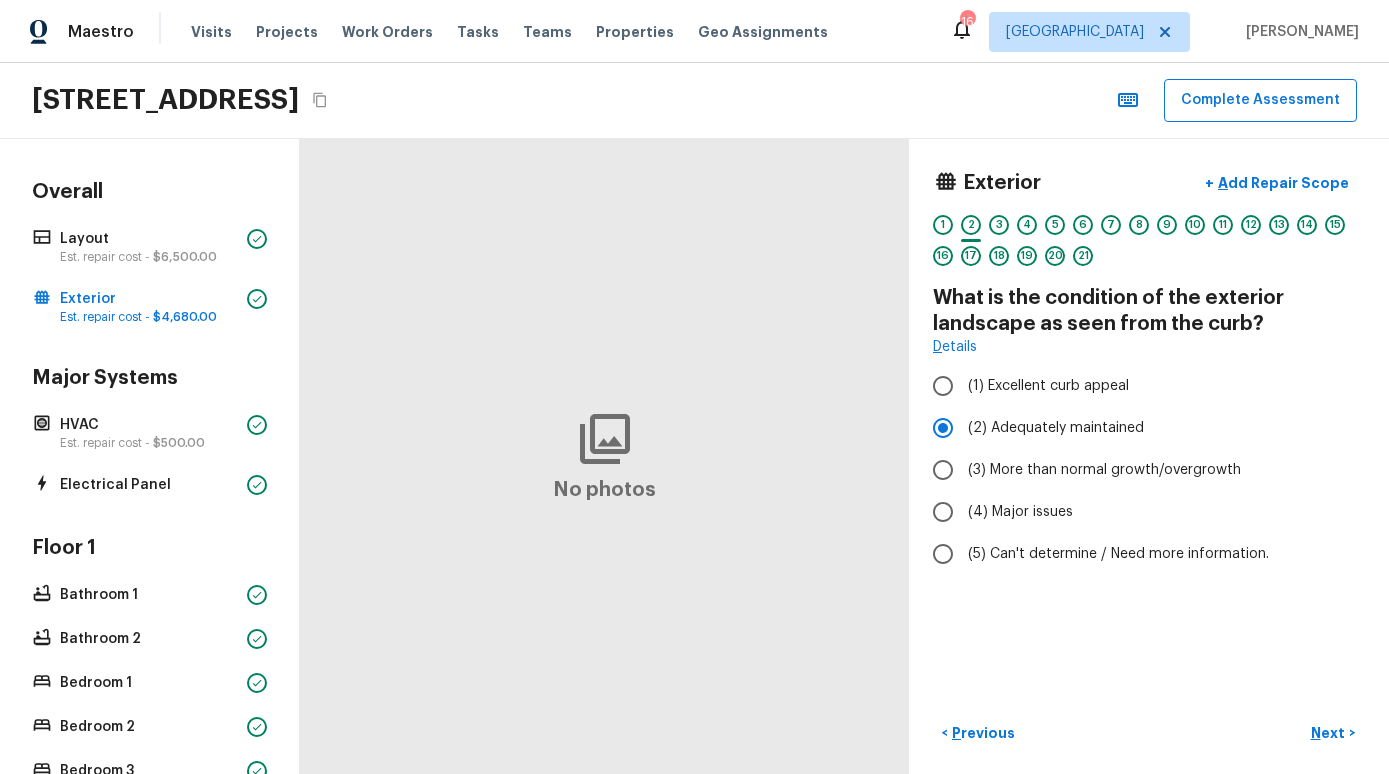 click on "1 2 3 4 5 6 7 8 9 10 11 12 13 14 15 16 17 18 19 20 21" at bounding box center [1149, 246] 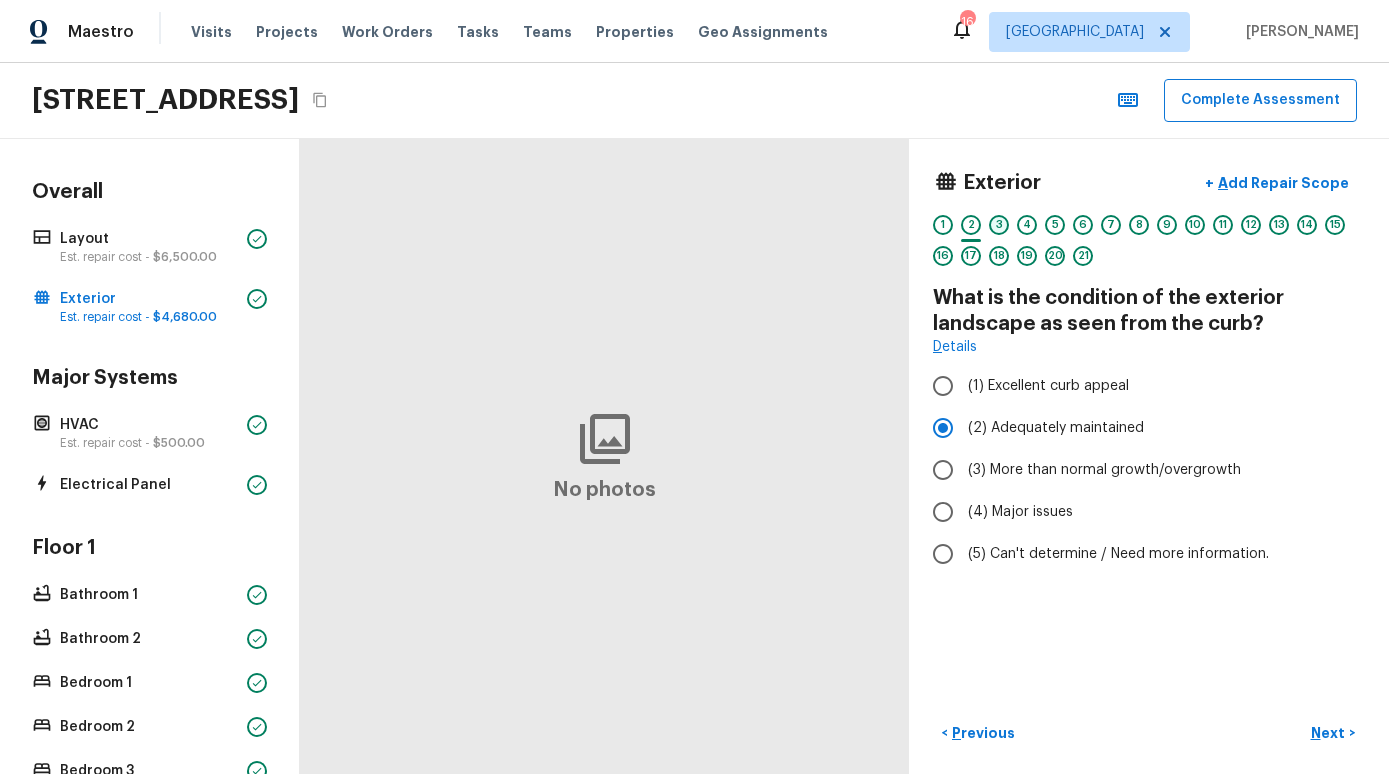 click on "3" at bounding box center (999, 225) 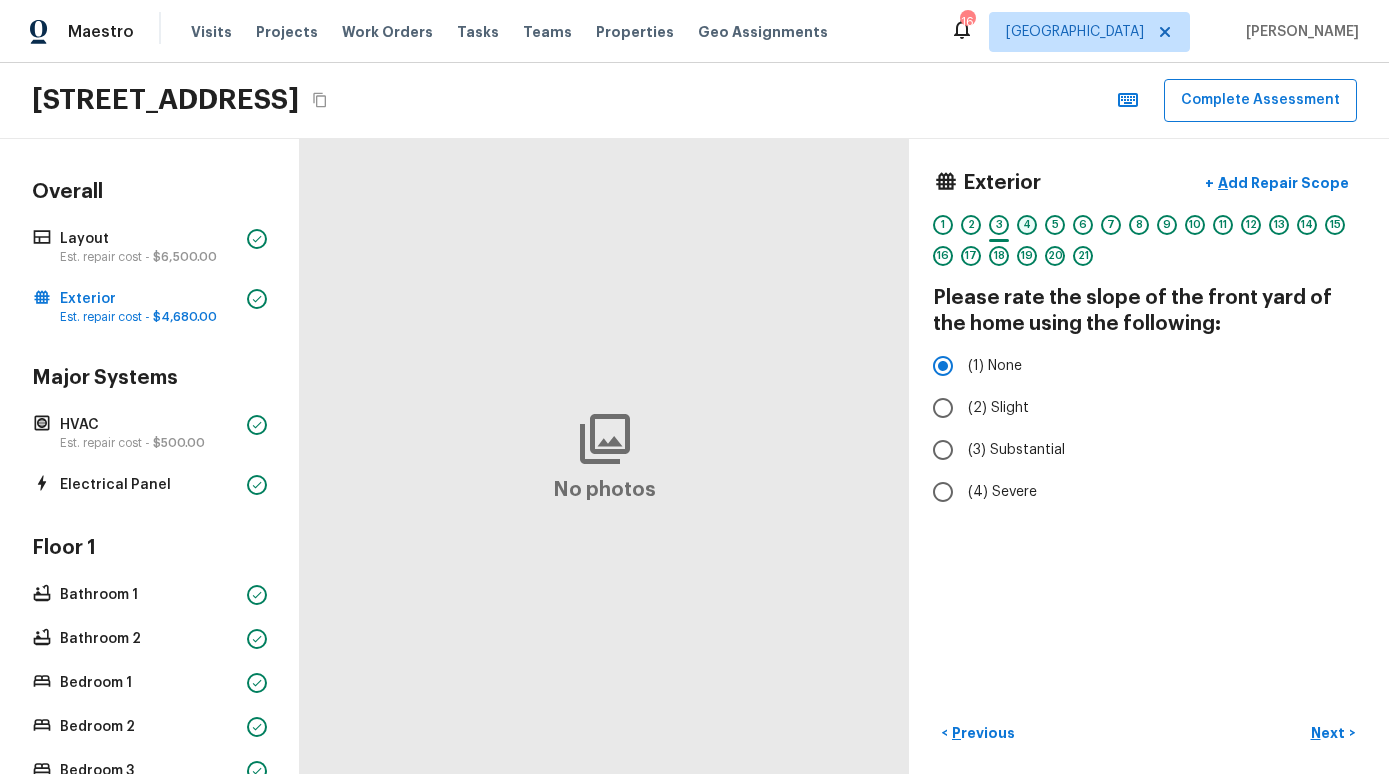 click on "4" at bounding box center (1027, 225) 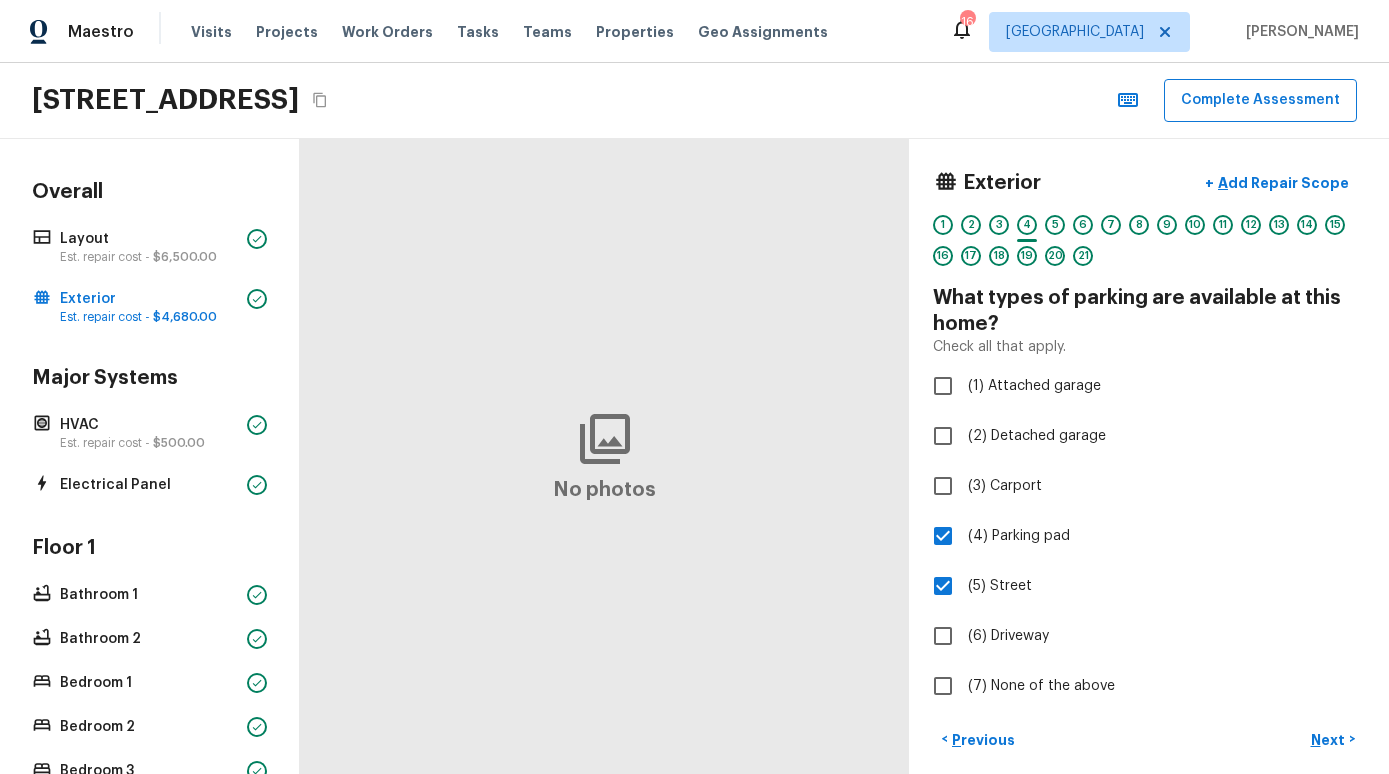 click on "1 2 3 4 5 6 7 8 9 10 11 12 13 14 15 16 17 18 19 20 21" at bounding box center [1149, 246] 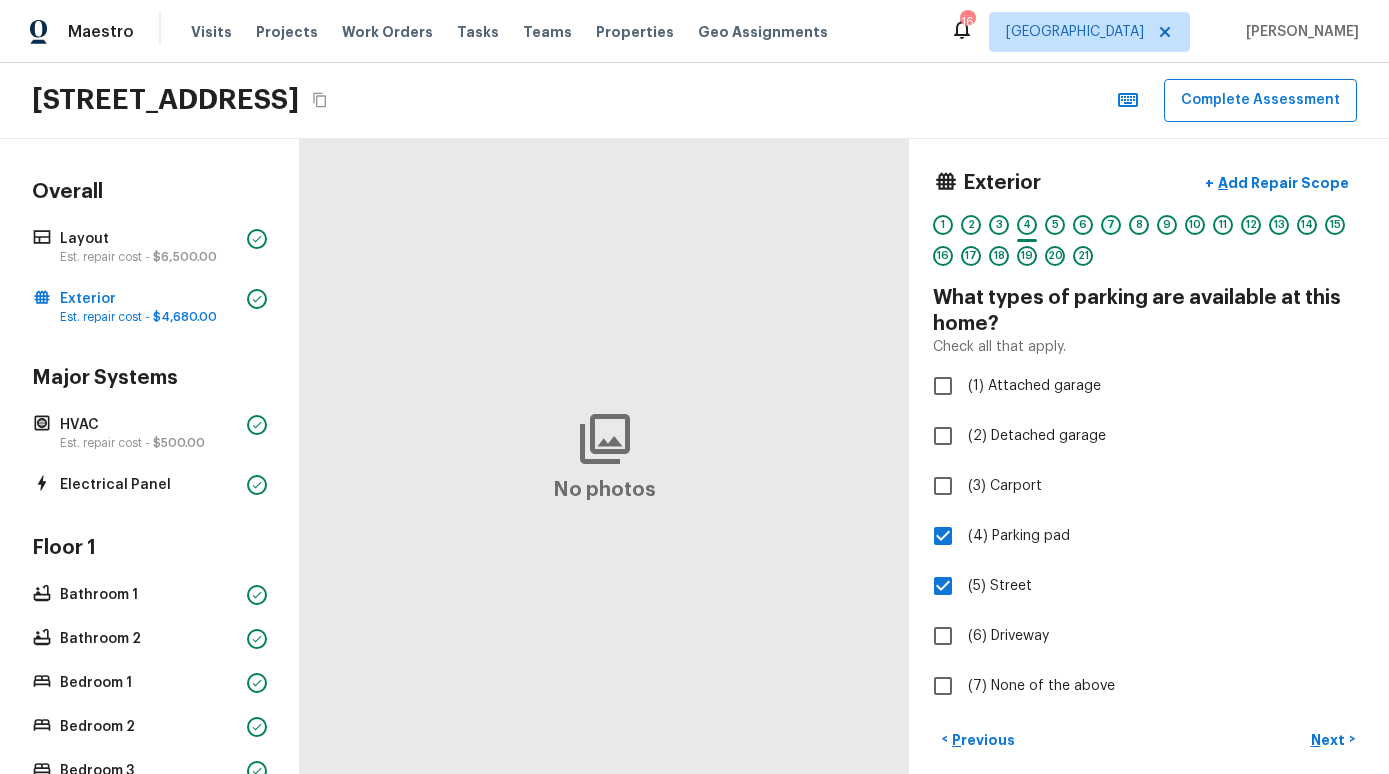 click on "7" at bounding box center (1111, 225) 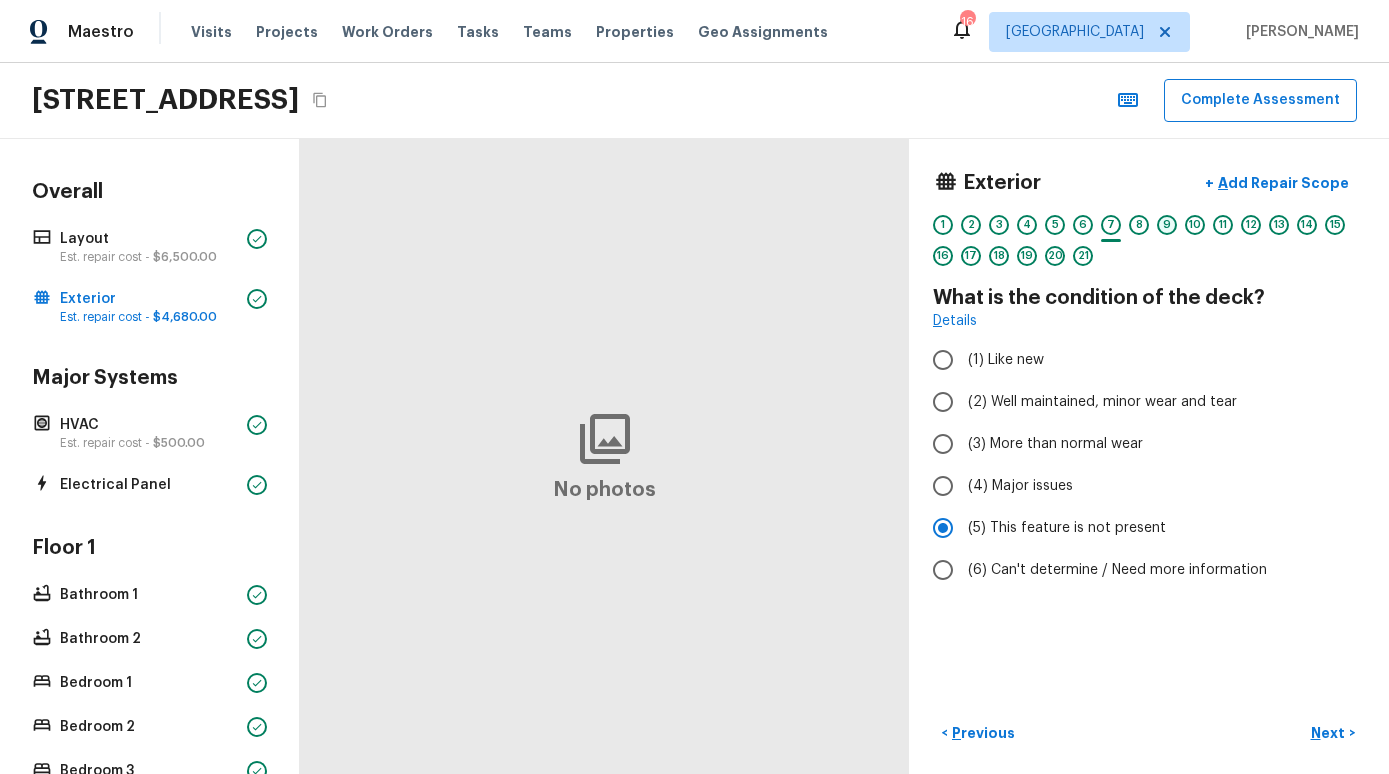 click on "9" at bounding box center (1167, 225) 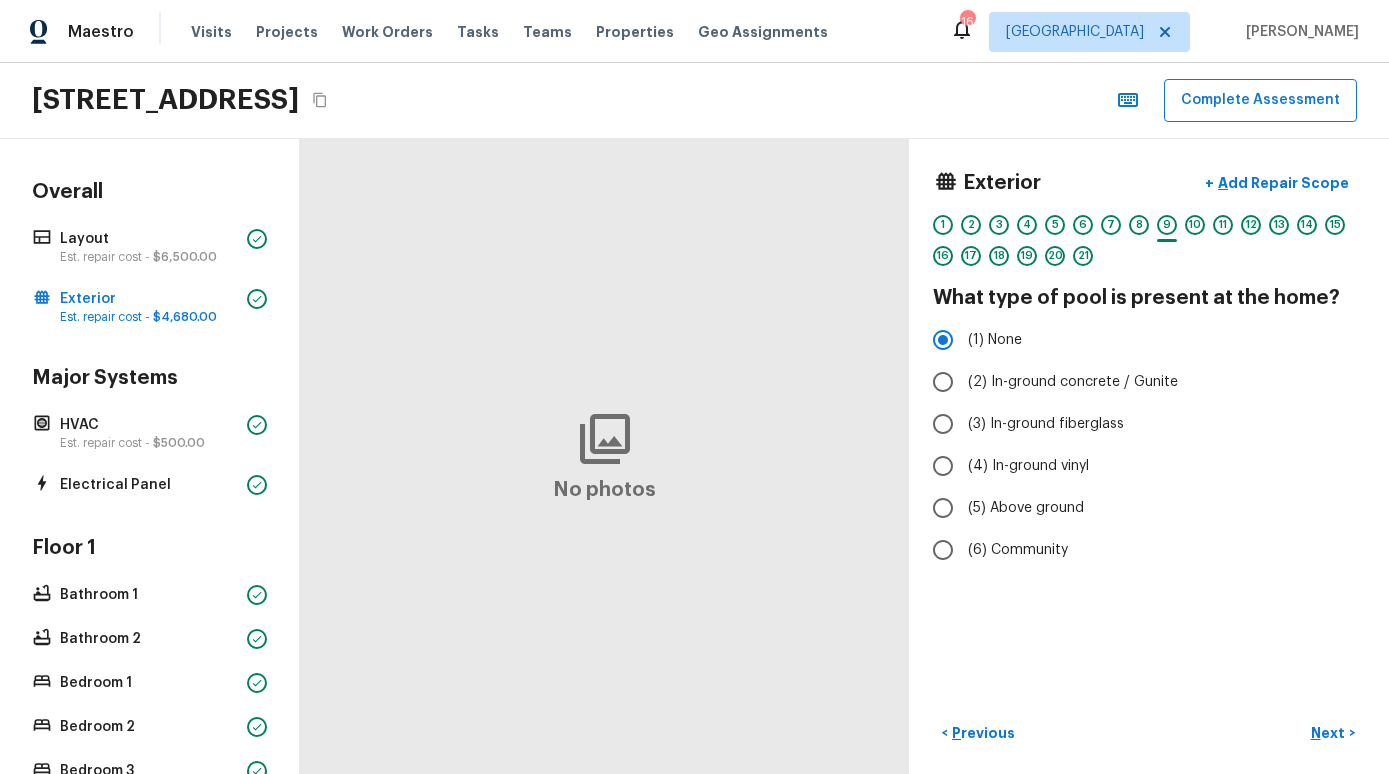 click on "12" at bounding box center [1251, 225] 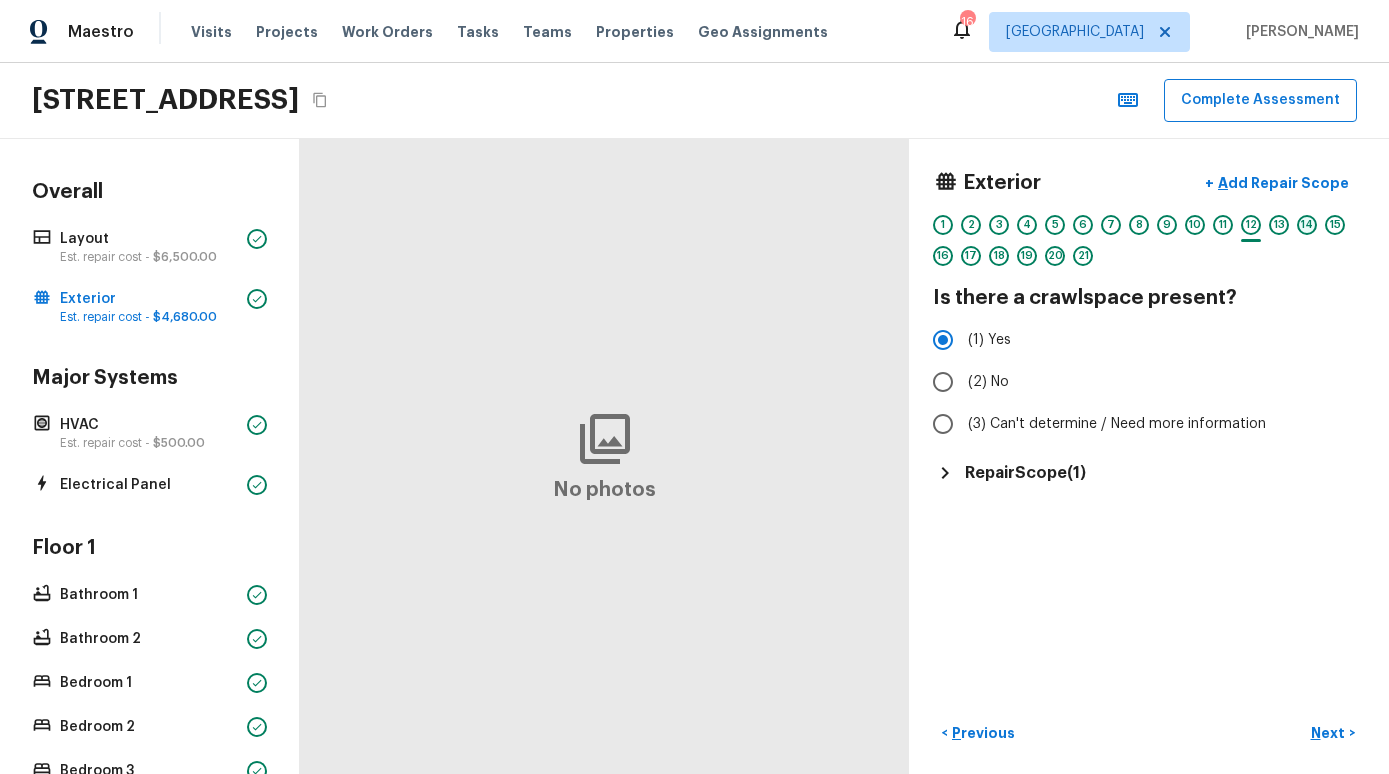click on "14" at bounding box center [1307, 225] 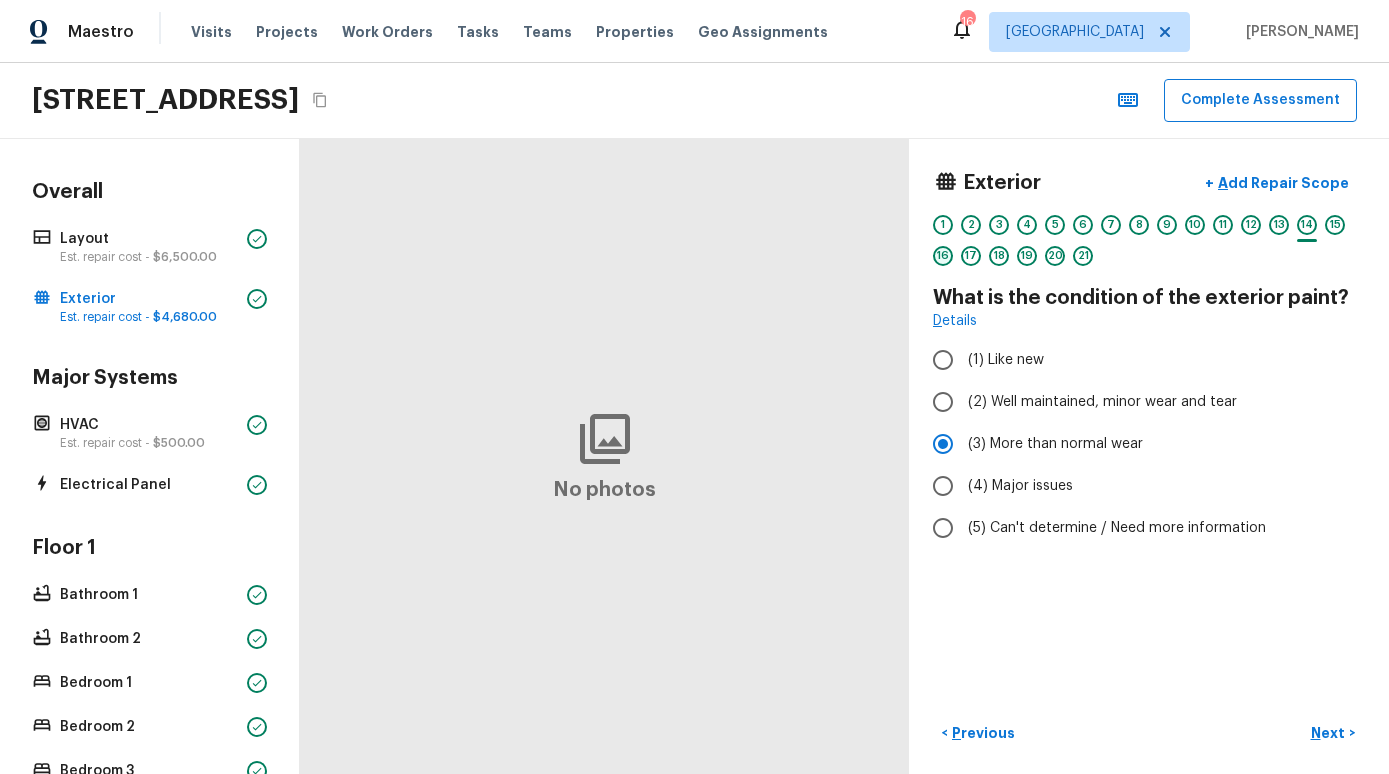 click on "16" at bounding box center [943, 256] 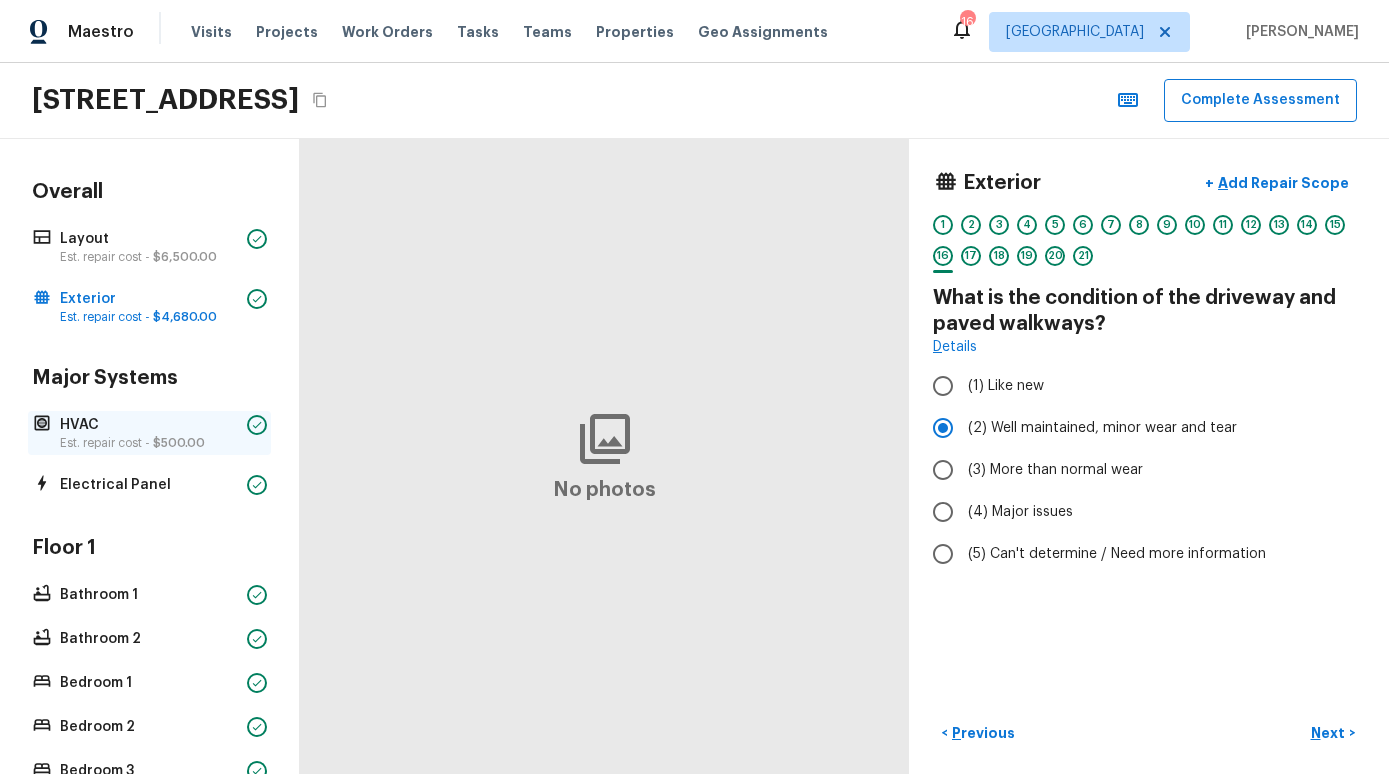 click on "Est. repair cost -   $500.00" at bounding box center [149, 443] 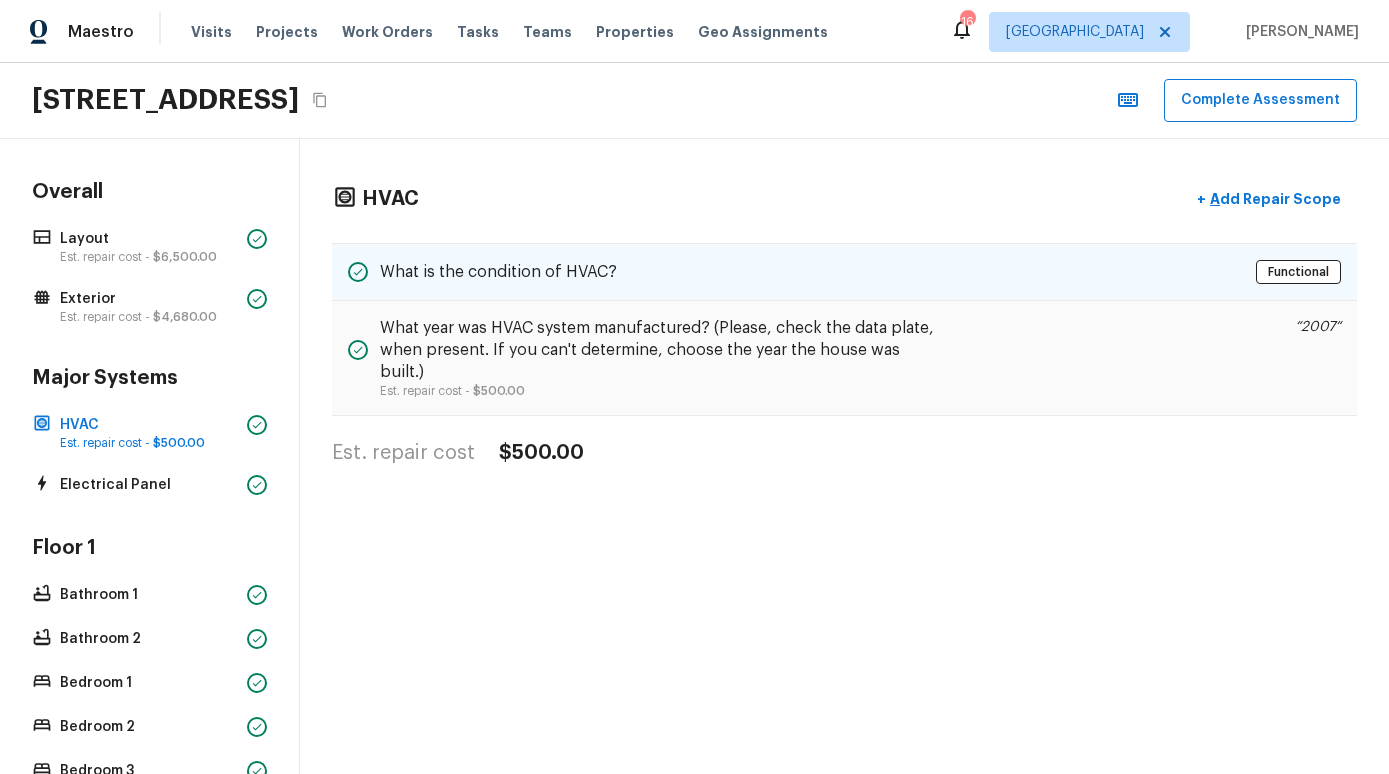 click on "What is the condition of HVAC?" at bounding box center (498, 272) 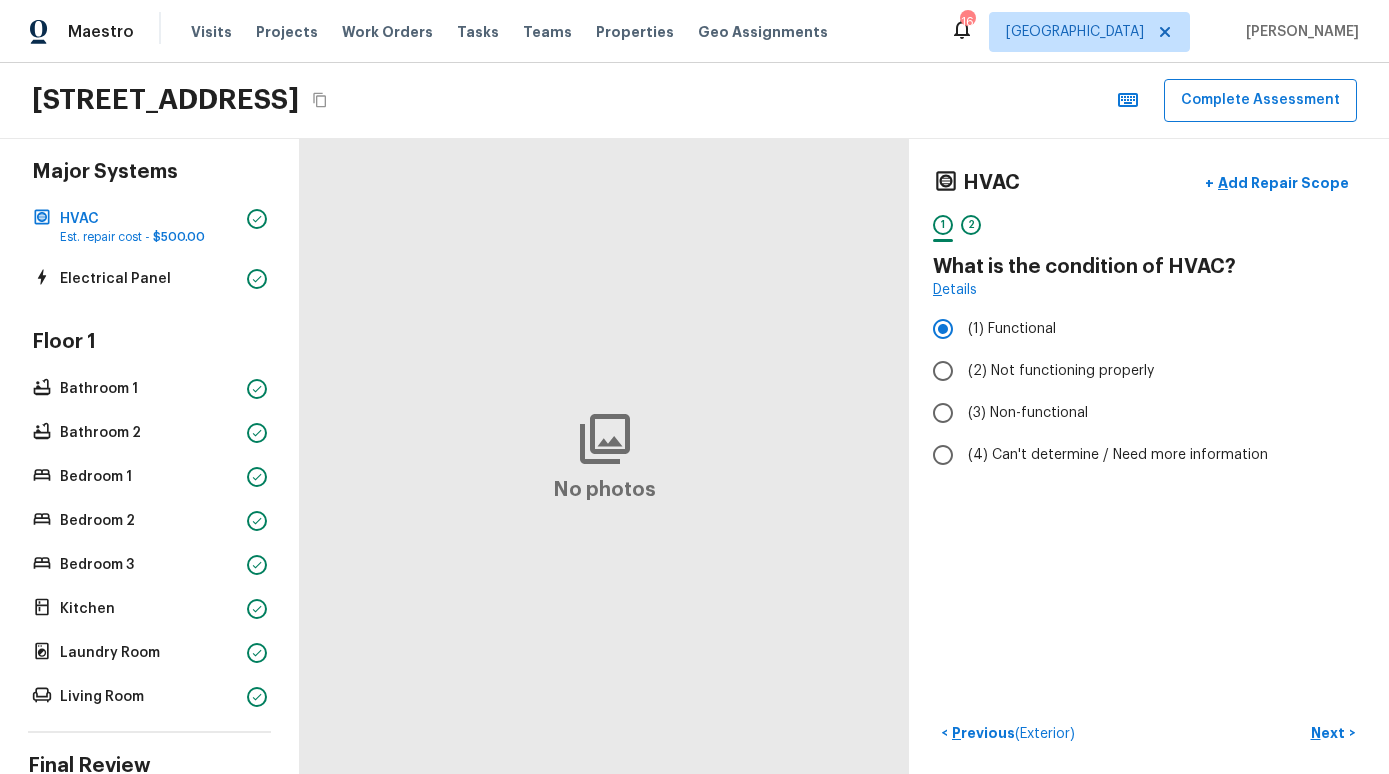 scroll, scrollTop: 211, scrollLeft: 0, axis: vertical 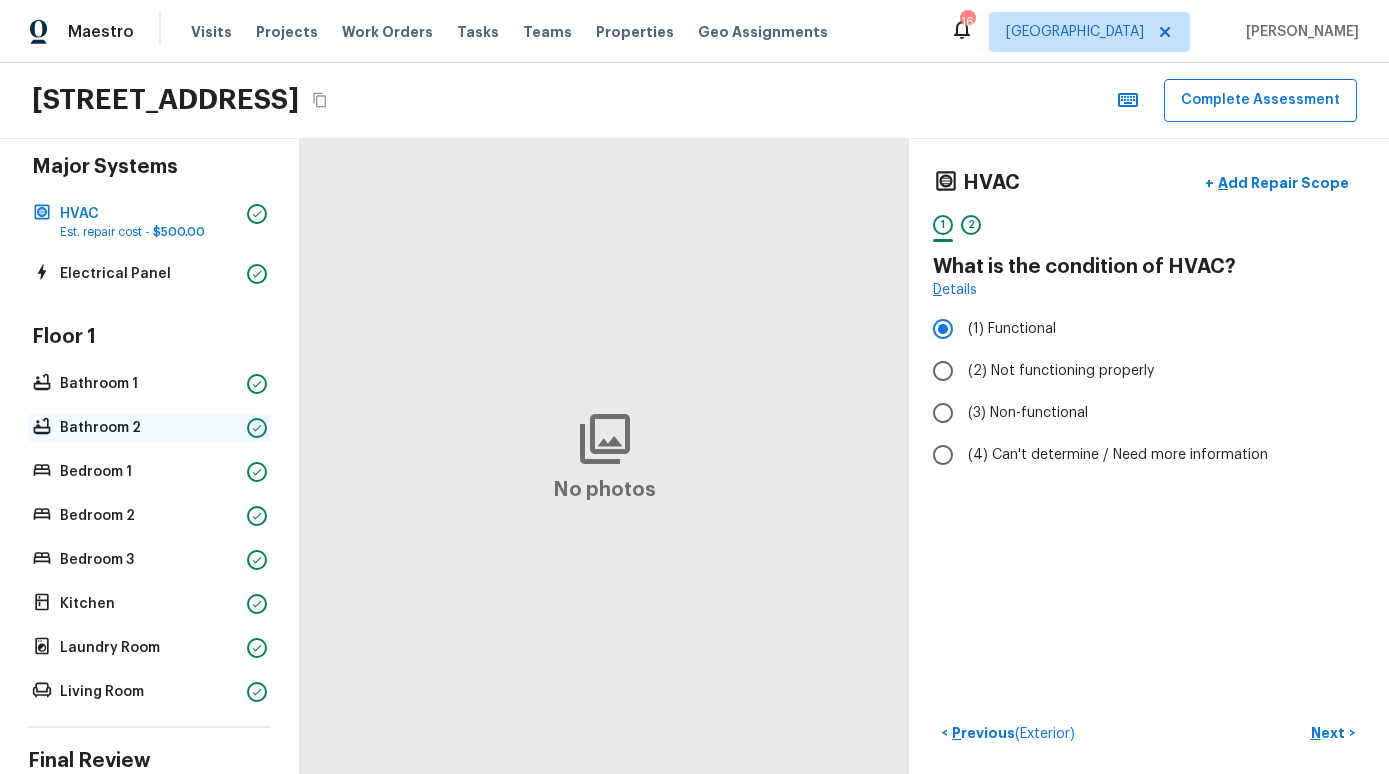 click on "Bathroom 2" at bounding box center (149, 428) 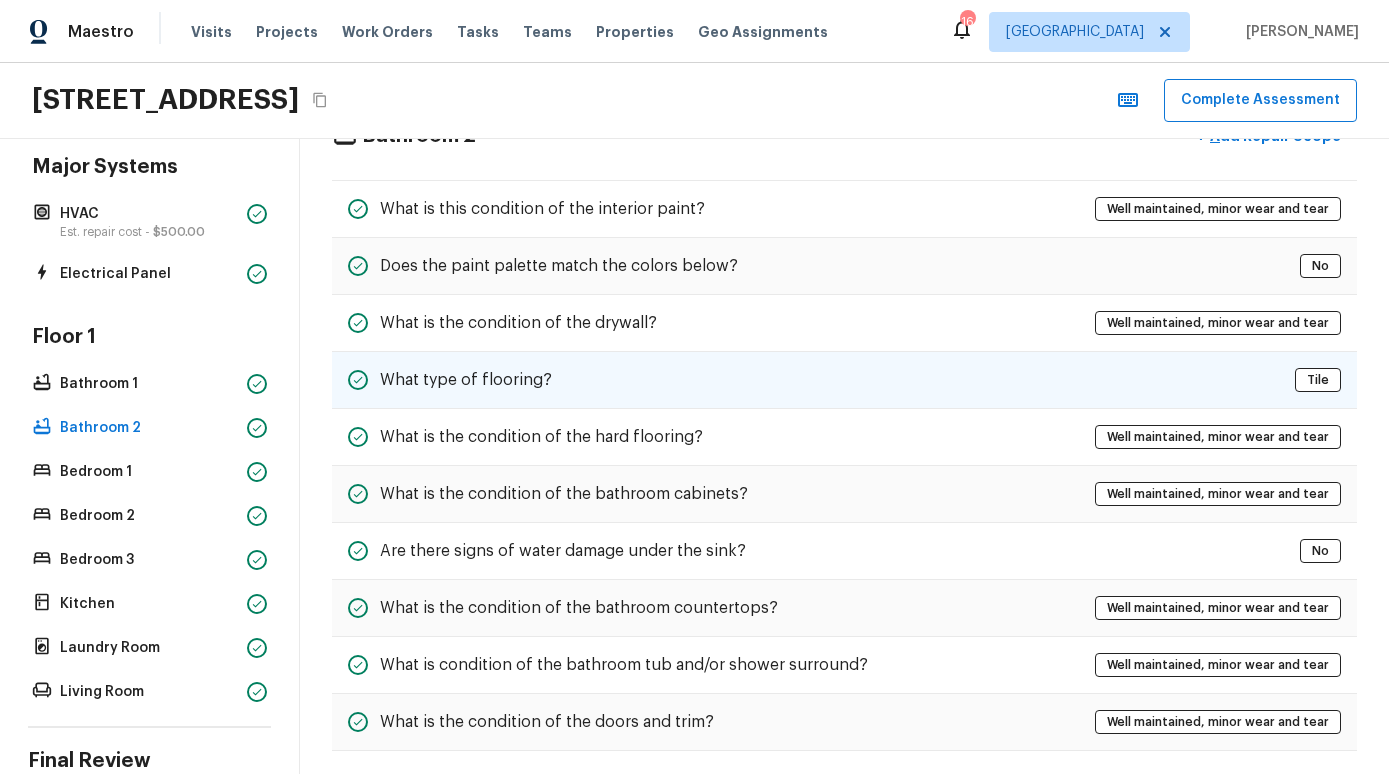 scroll, scrollTop: 80, scrollLeft: 0, axis: vertical 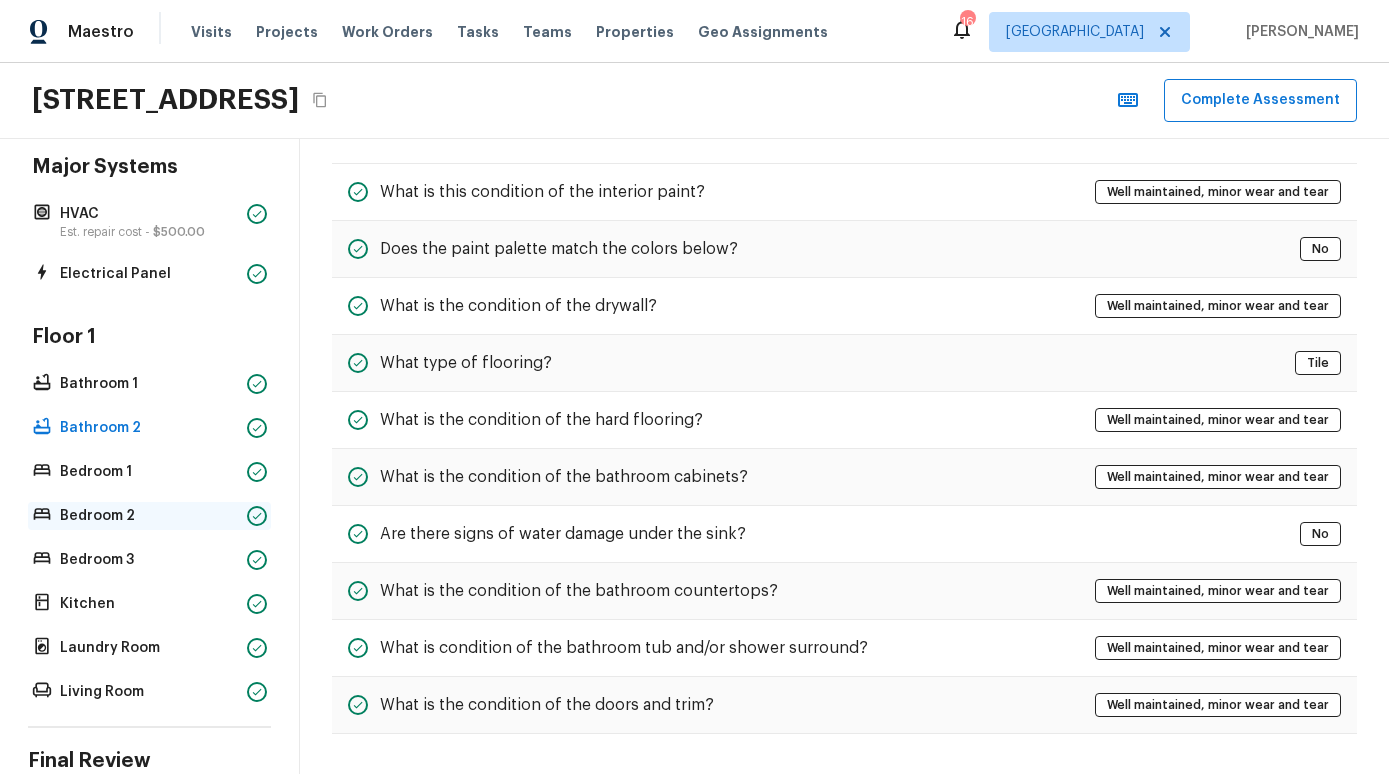 click on "Bedroom 2" at bounding box center [149, 516] 